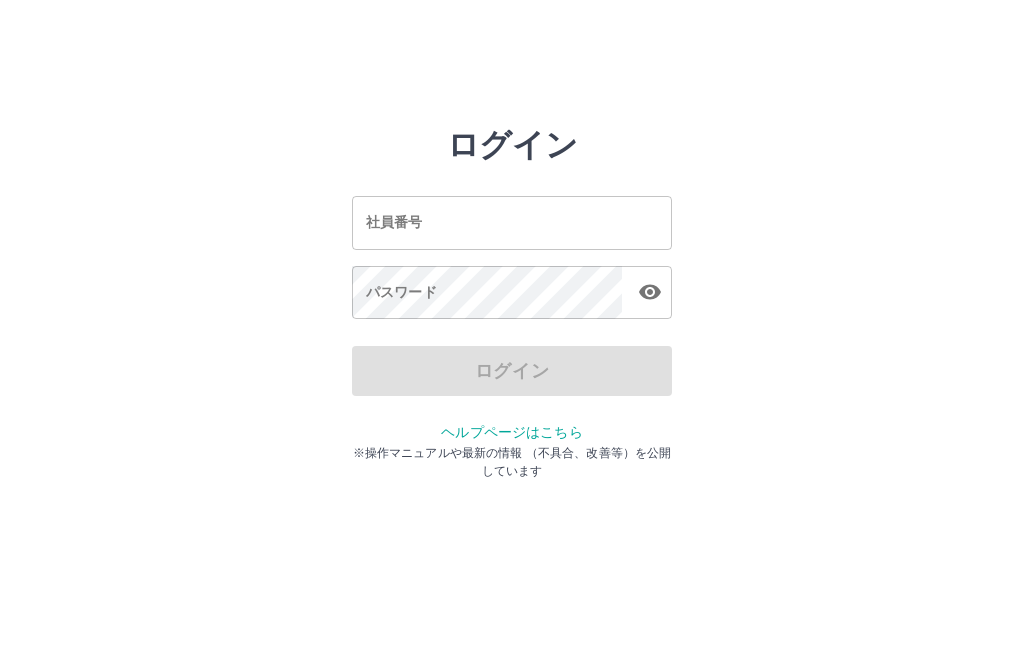 scroll, scrollTop: 0, scrollLeft: 0, axis: both 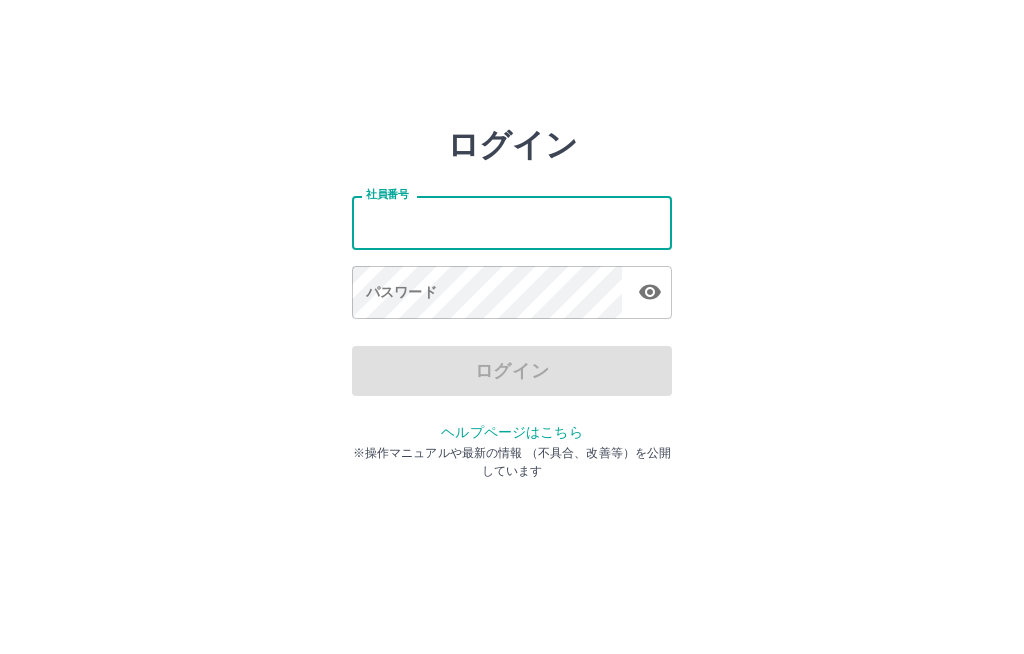 click on "社員番号" at bounding box center (512, 222) 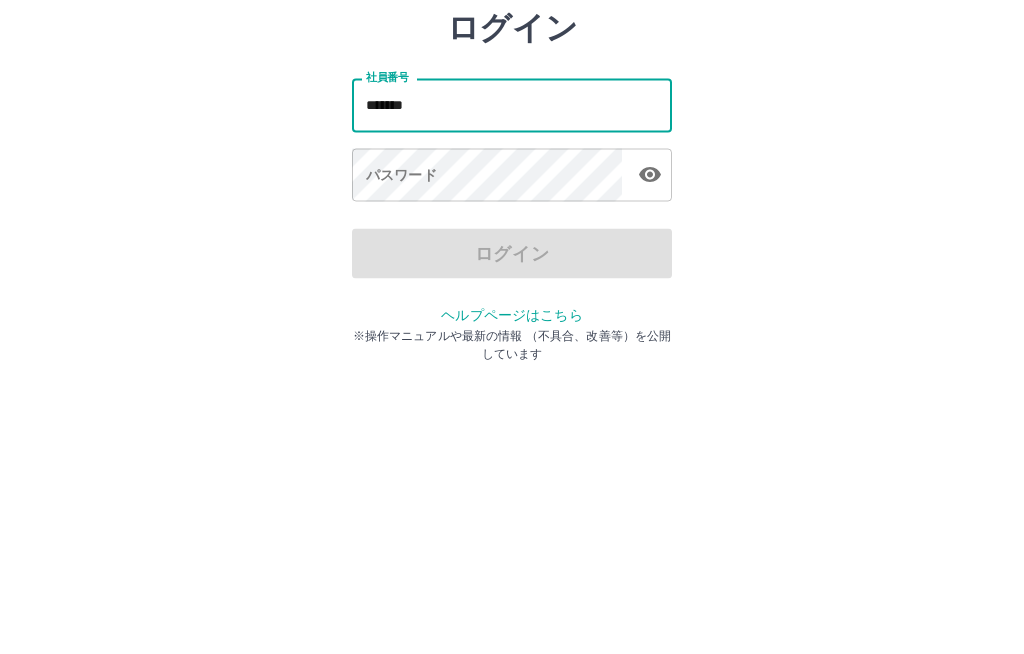 type on "*******" 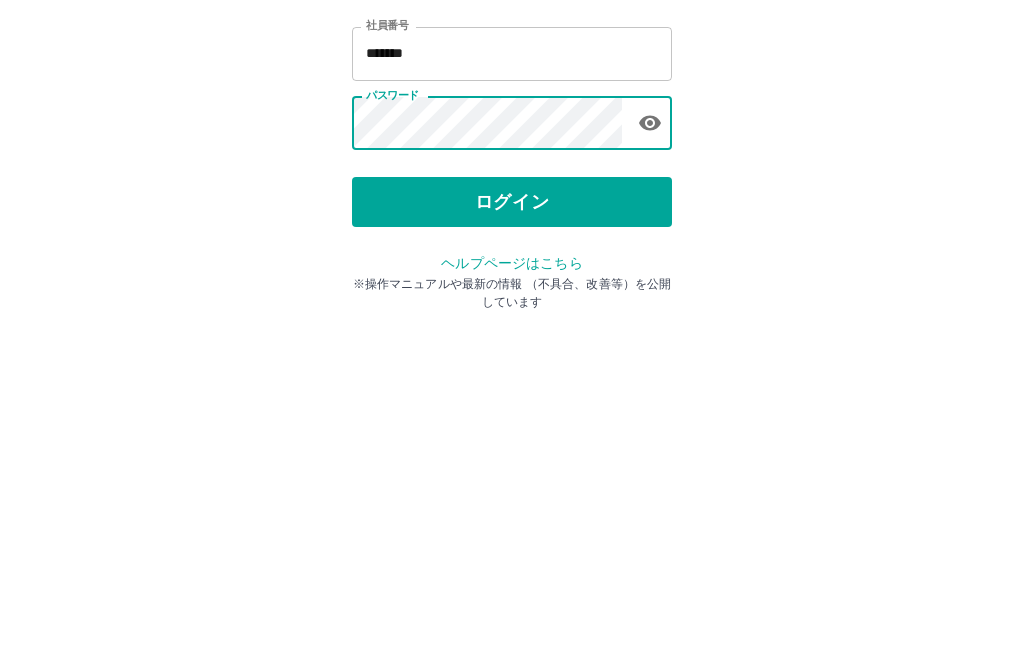 click on "ログイン" at bounding box center [512, 371] 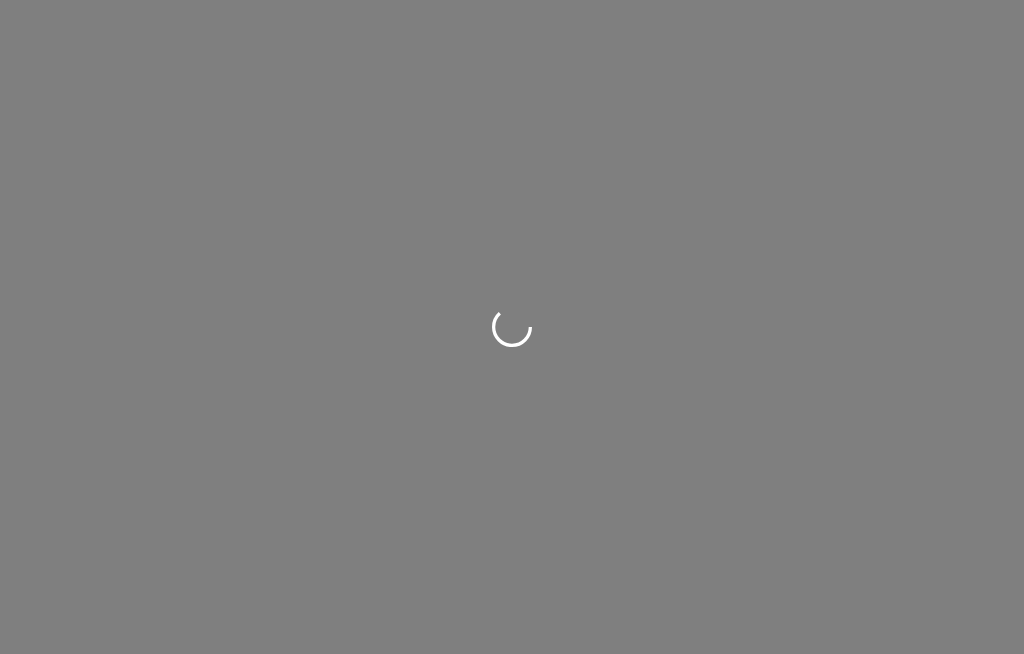 scroll, scrollTop: 0, scrollLeft: 0, axis: both 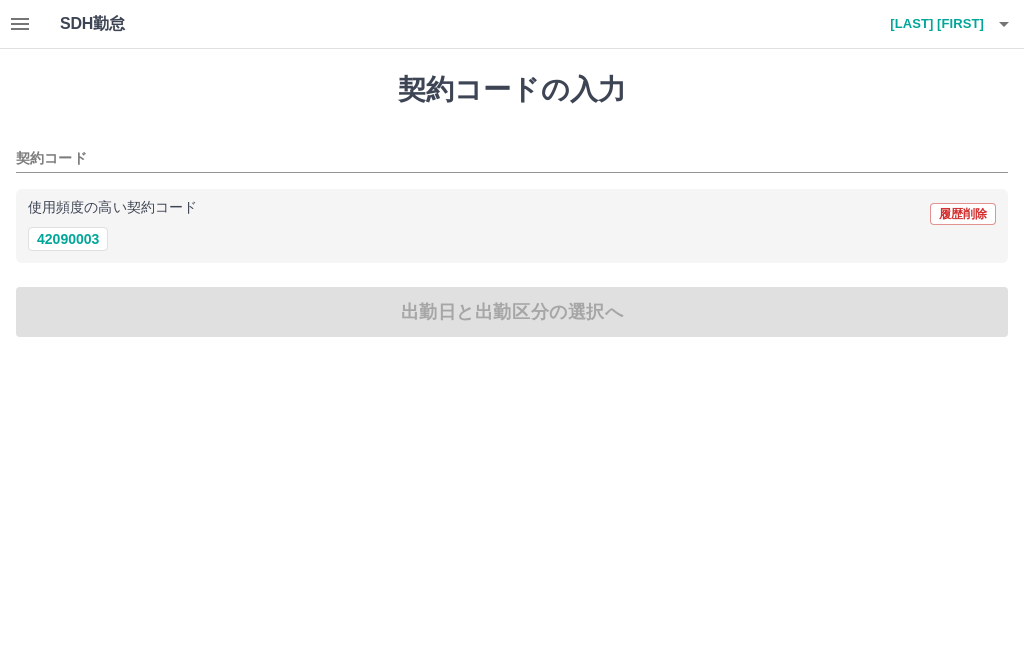 click on "42090003" at bounding box center [68, 239] 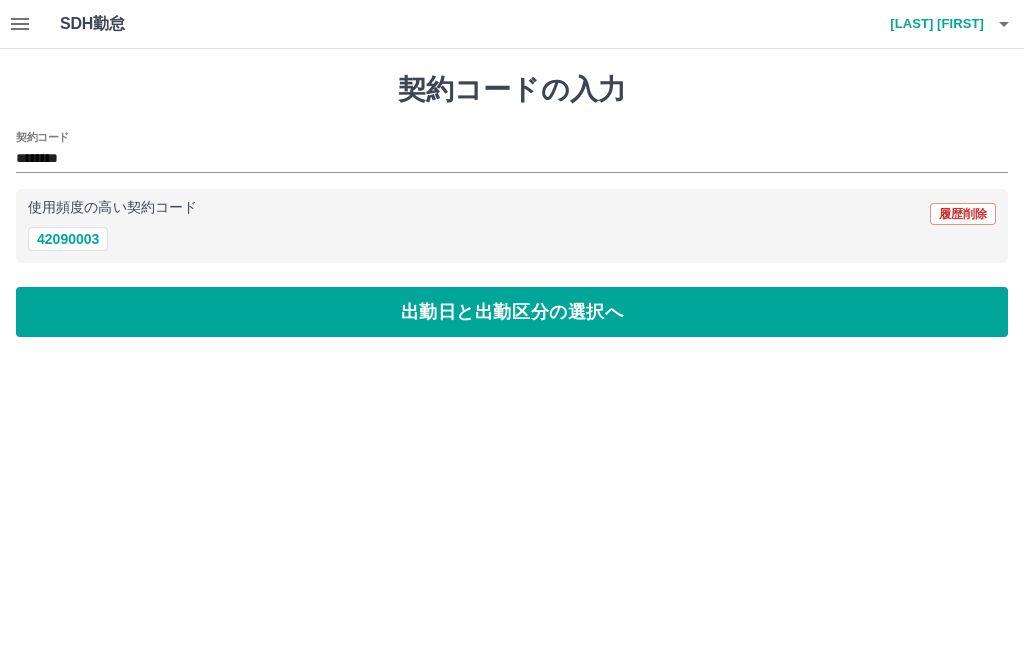 click on "出勤日と出勤区分の選択へ" at bounding box center (512, 312) 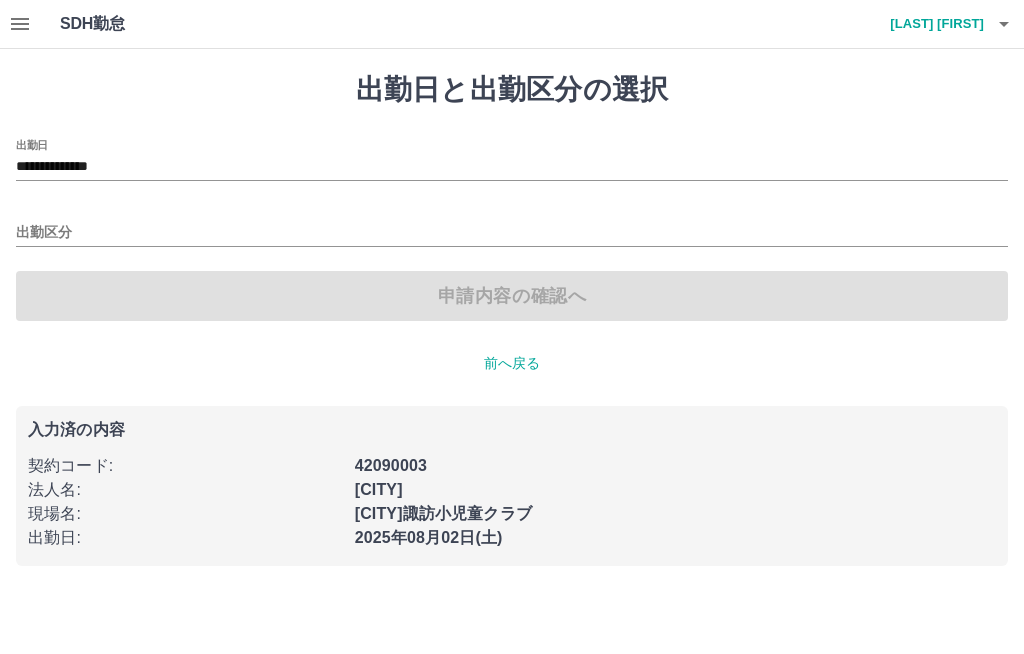 click on "出勤区分" at bounding box center (512, 233) 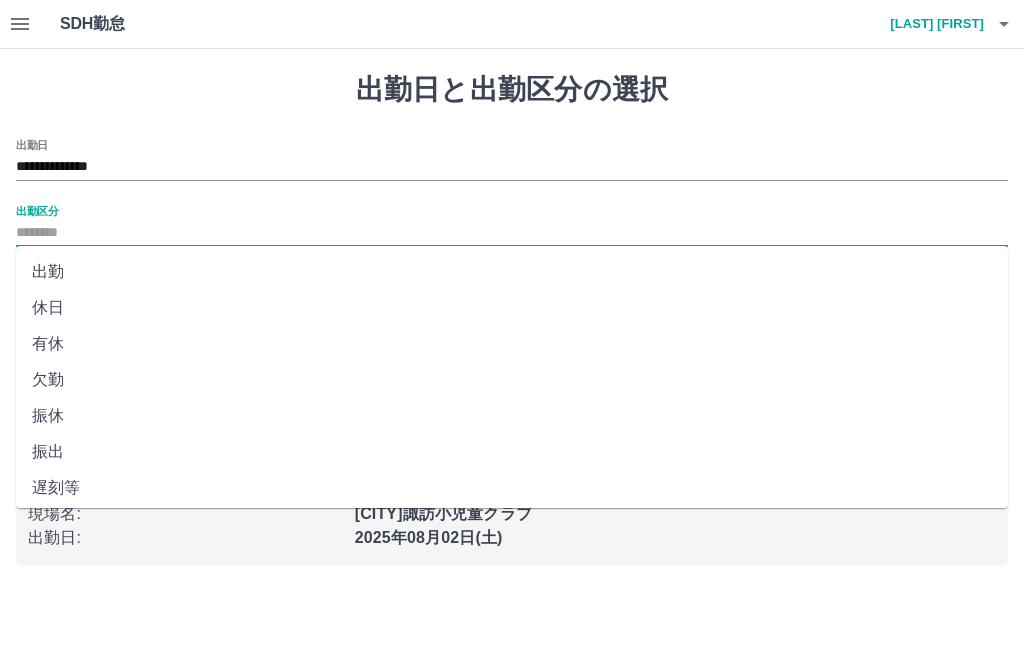 click on "出勤" at bounding box center (512, 272) 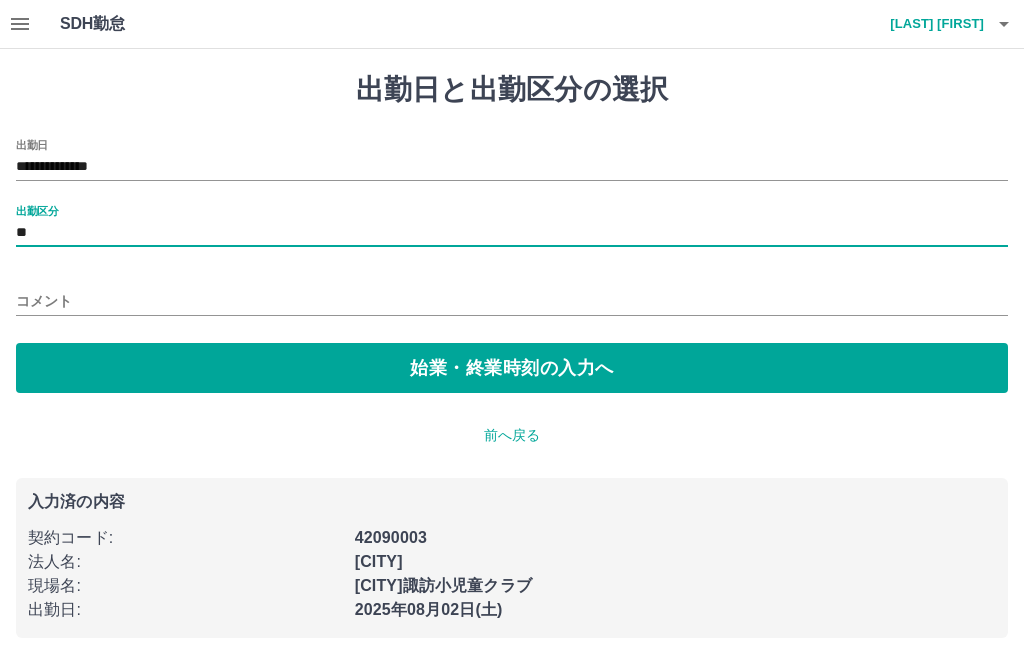 click on "始業・終業時刻の入力へ" at bounding box center (512, 368) 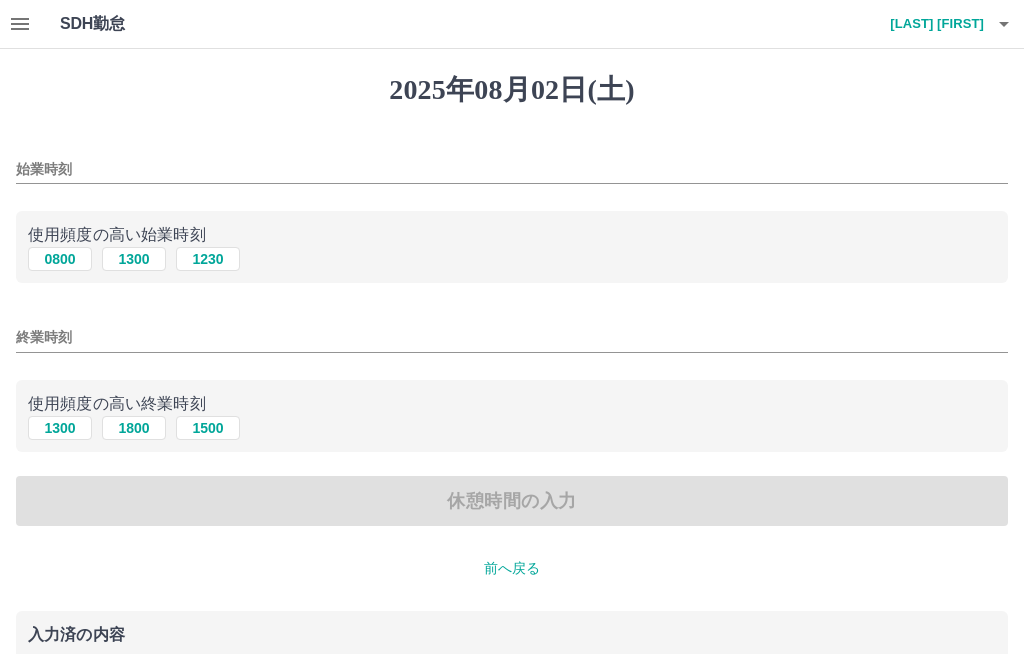click on "1300" at bounding box center (134, 259) 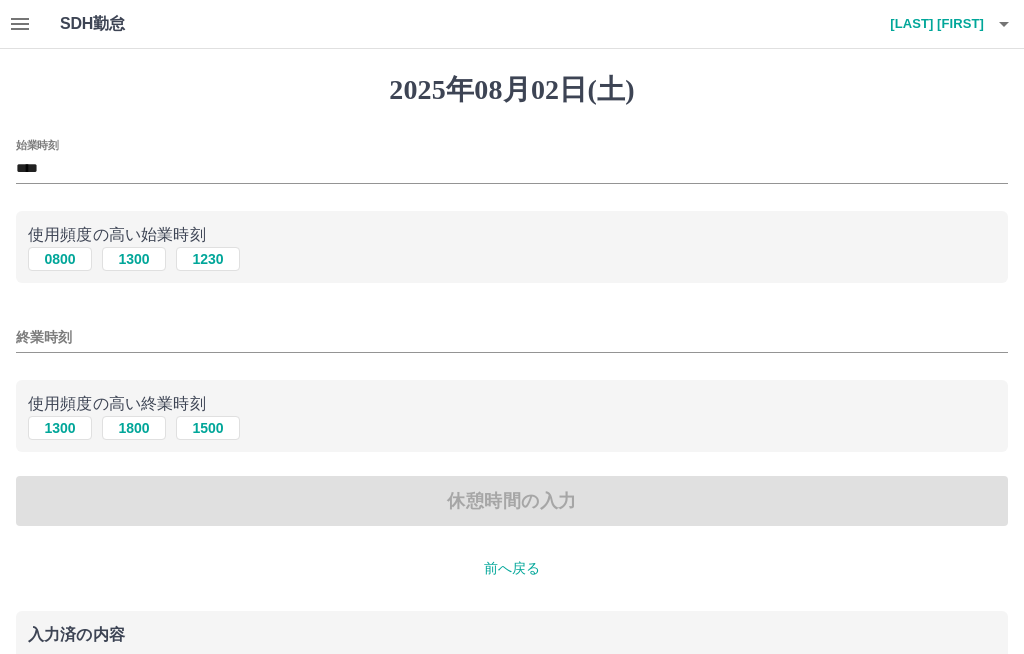 click on "1800" at bounding box center [134, 428] 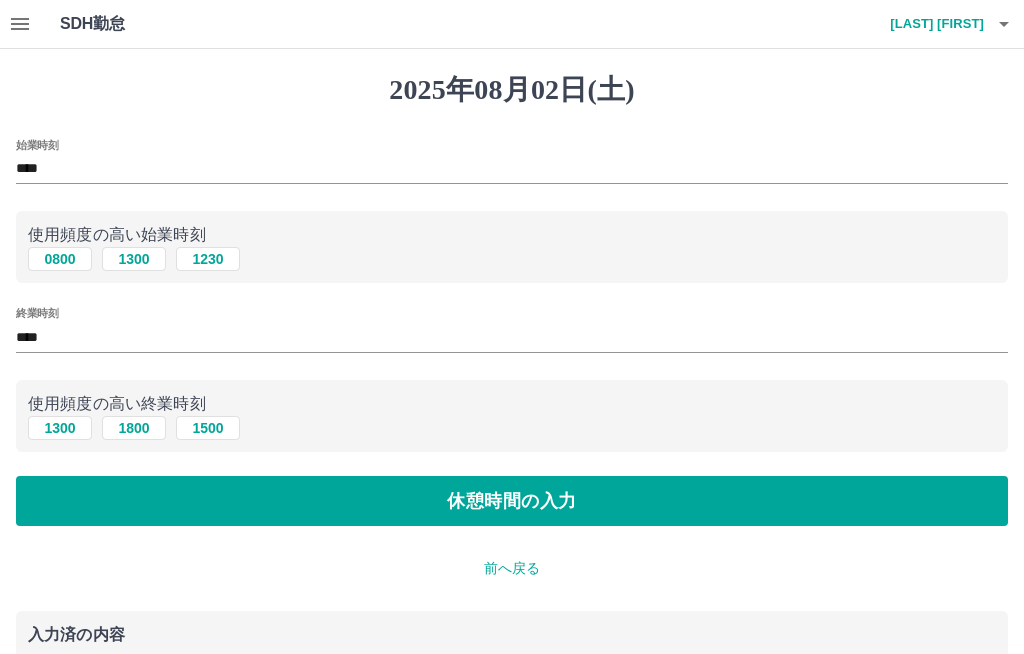 click on "休憩時間の入力" at bounding box center (512, 501) 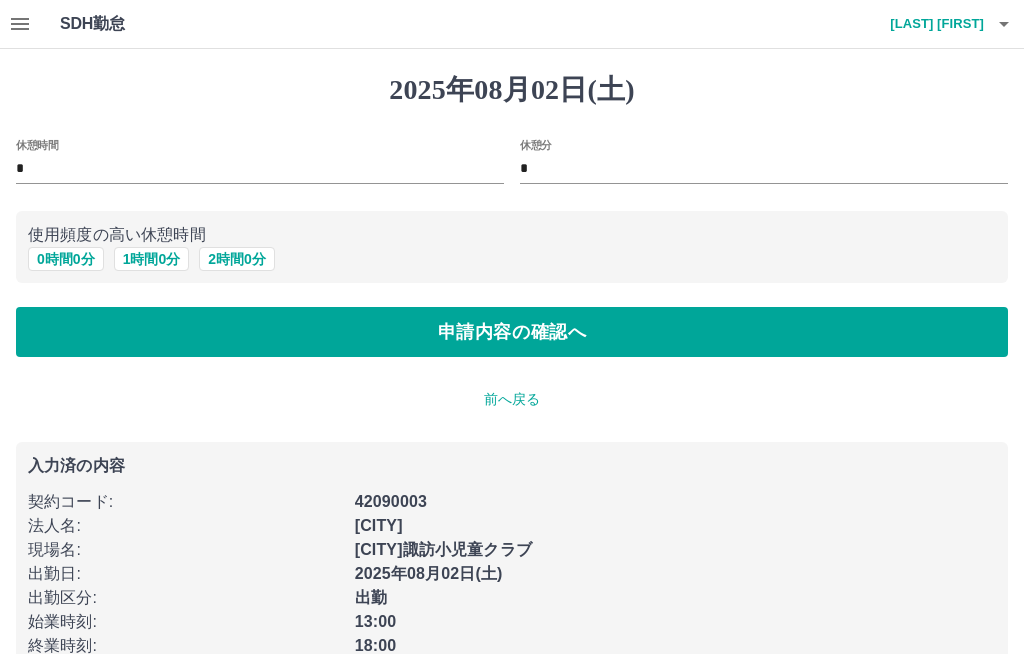 click on "0 時間 0 分" at bounding box center [66, 259] 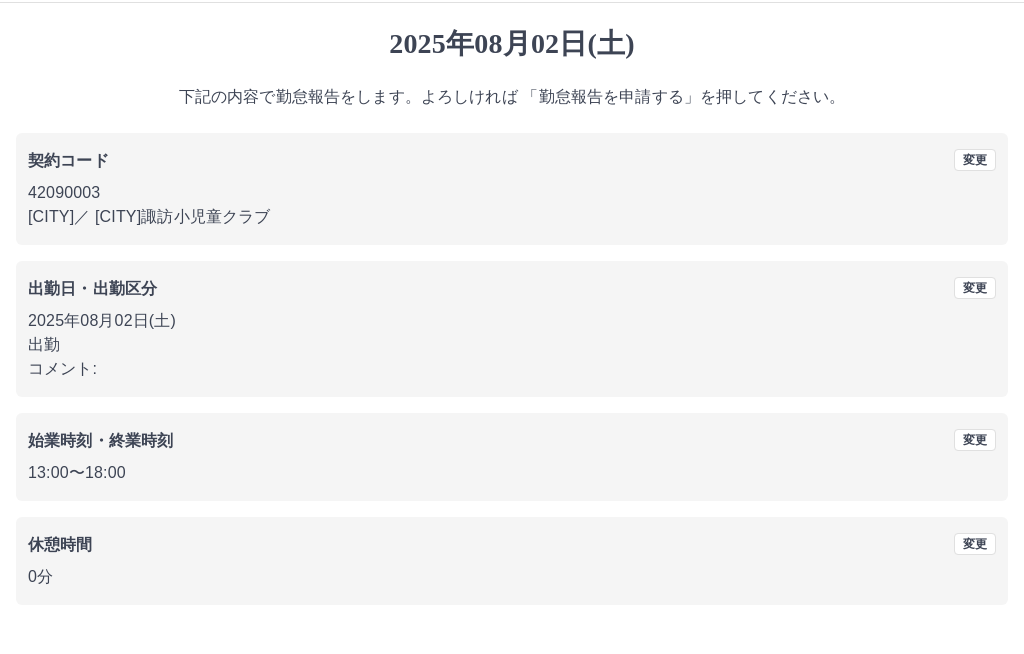 scroll, scrollTop: 25, scrollLeft: 0, axis: vertical 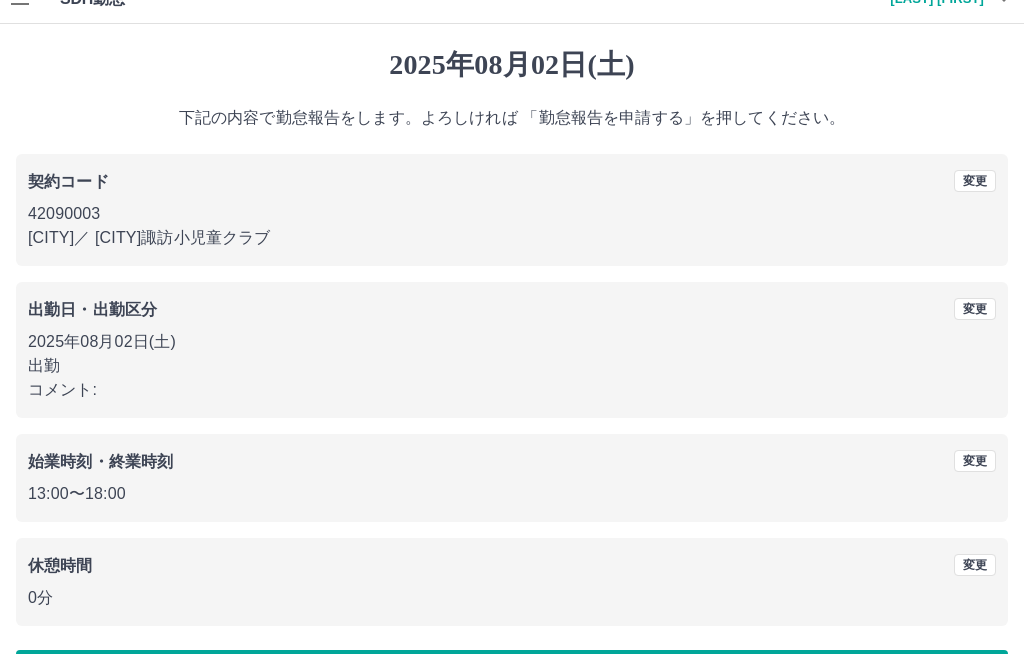 click on "勤怠報告を申請する" at bounding box center [512, 675] 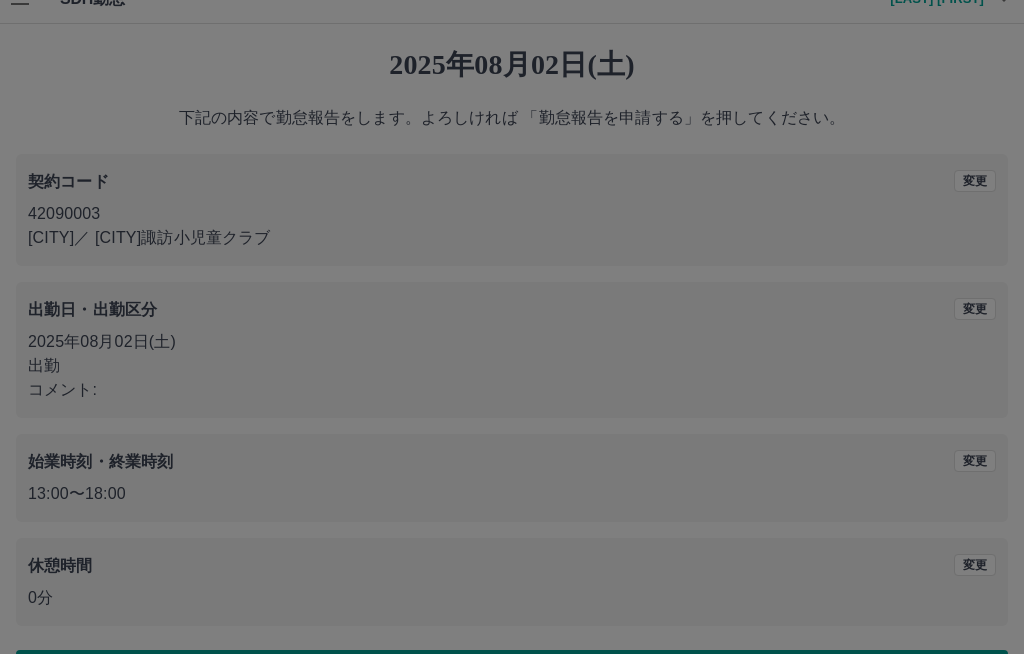 scroll, scrollTop: 0, scrollLeft: 0, axis: both 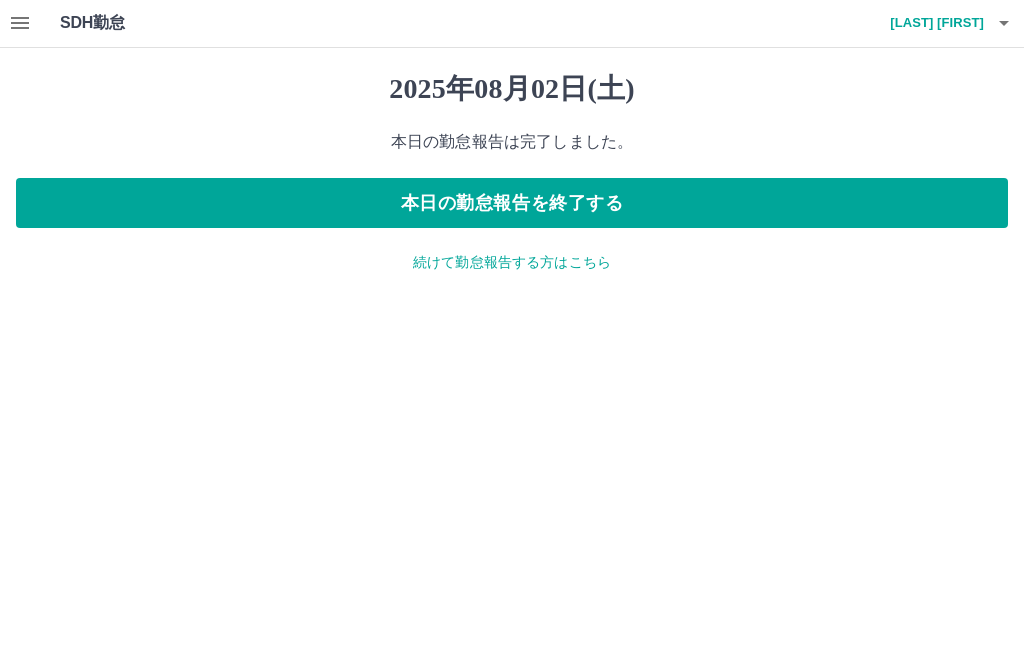 click on "本日の勤怠報告を終了する" at bounding box center [512, 204] 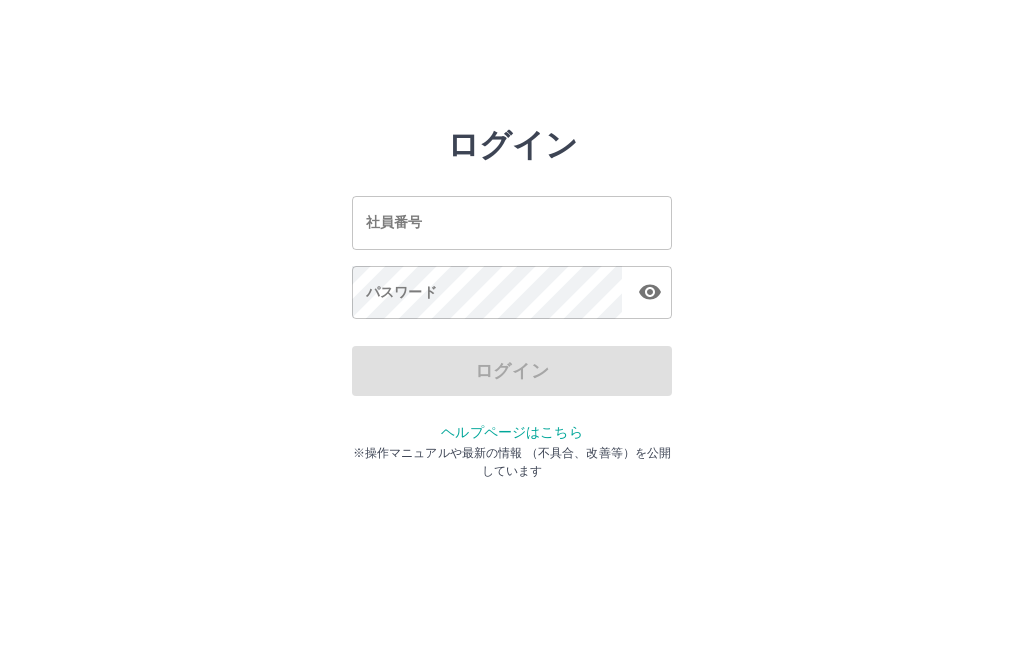 scroll, scrollTop: 0, scrollLeft: 0, axis: both 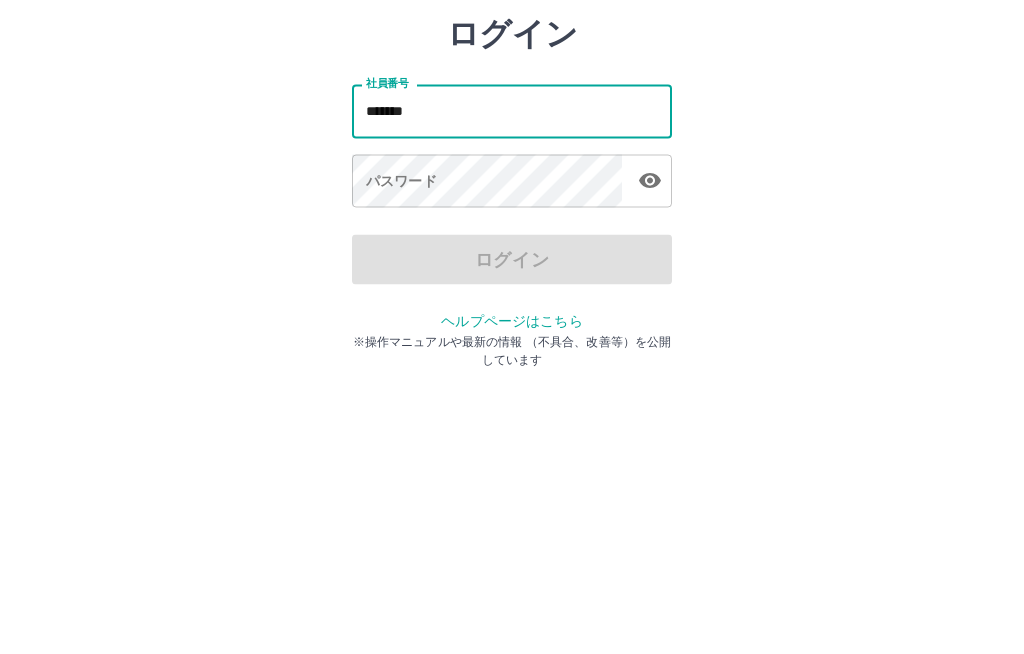 type on "*******" 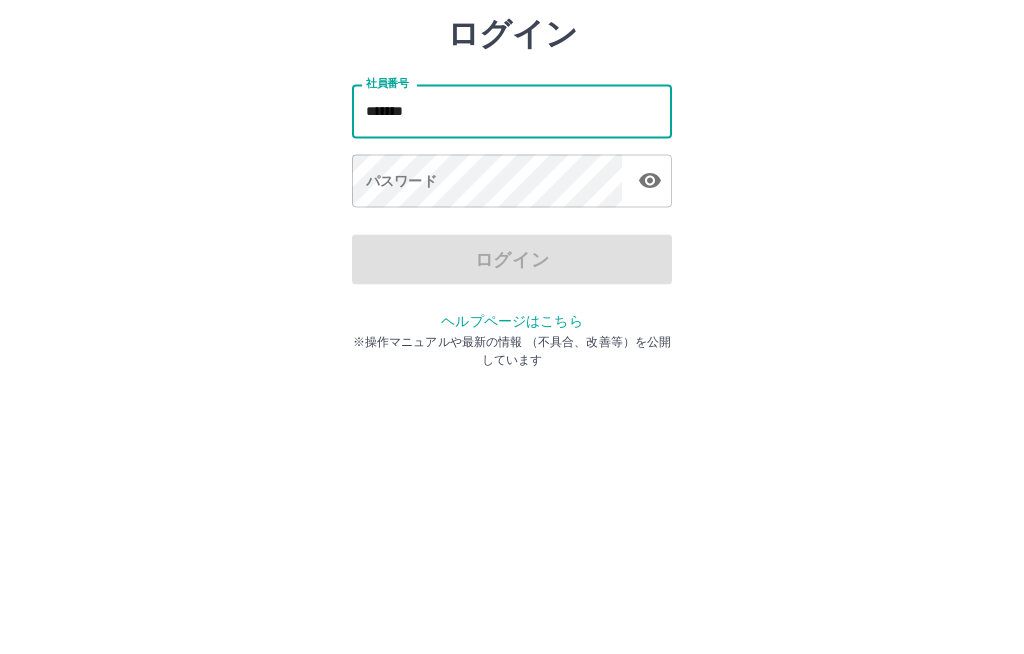 click on "パスワード パスワード" at bounding box center (512, 294) 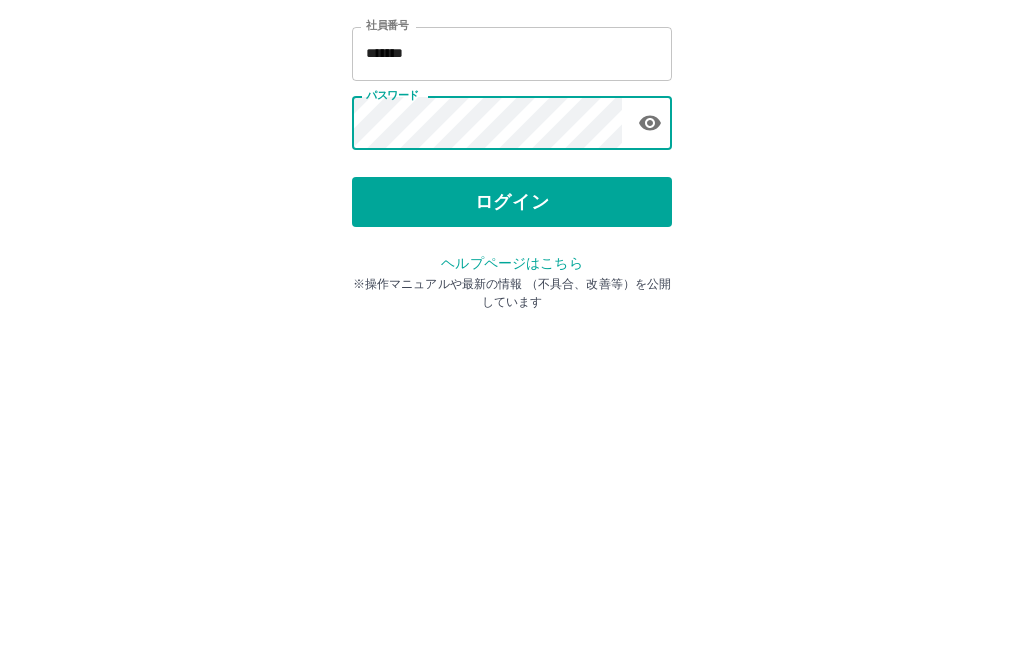 click on "ログイン" at bounding box center [512, 371] 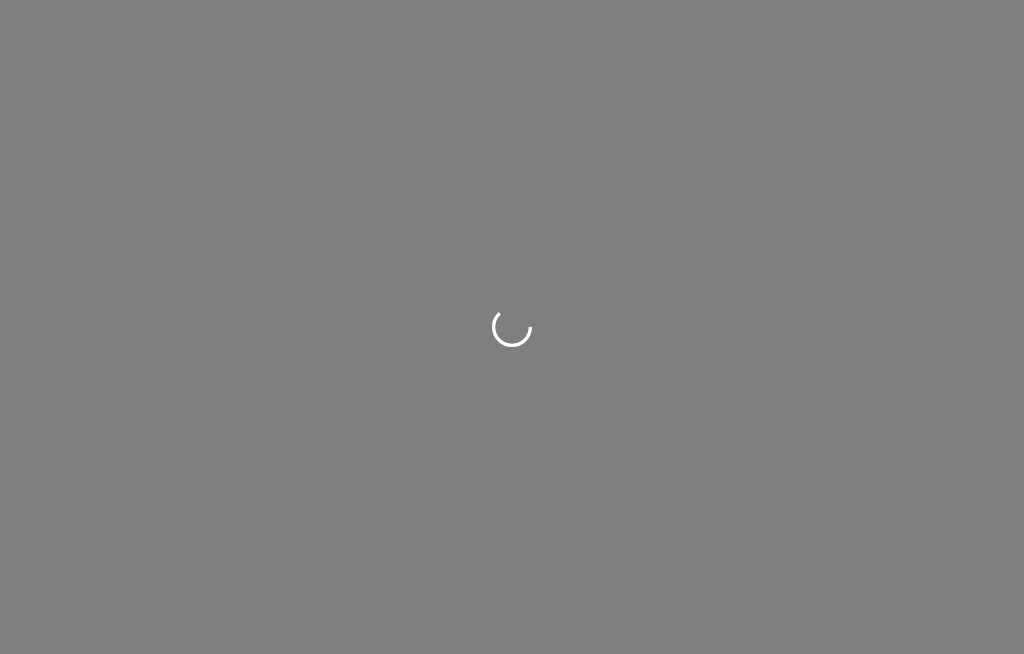 scroll, scrollTop: 0, scrollLeft: 0, axis: both 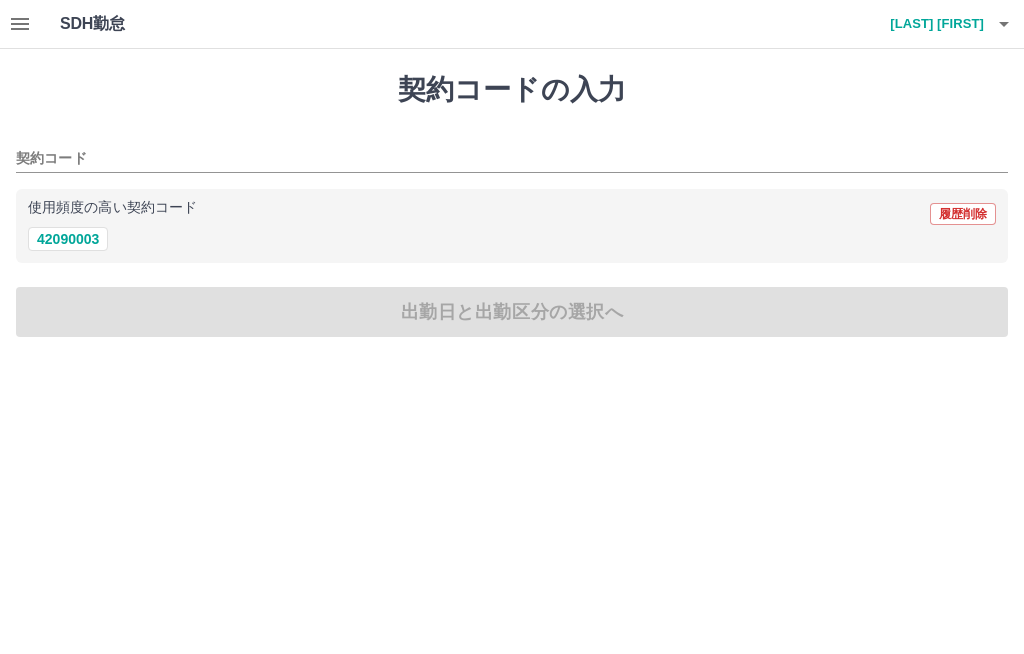 click on "[LAST] [FIRST]" at bounding box center [924, 24] 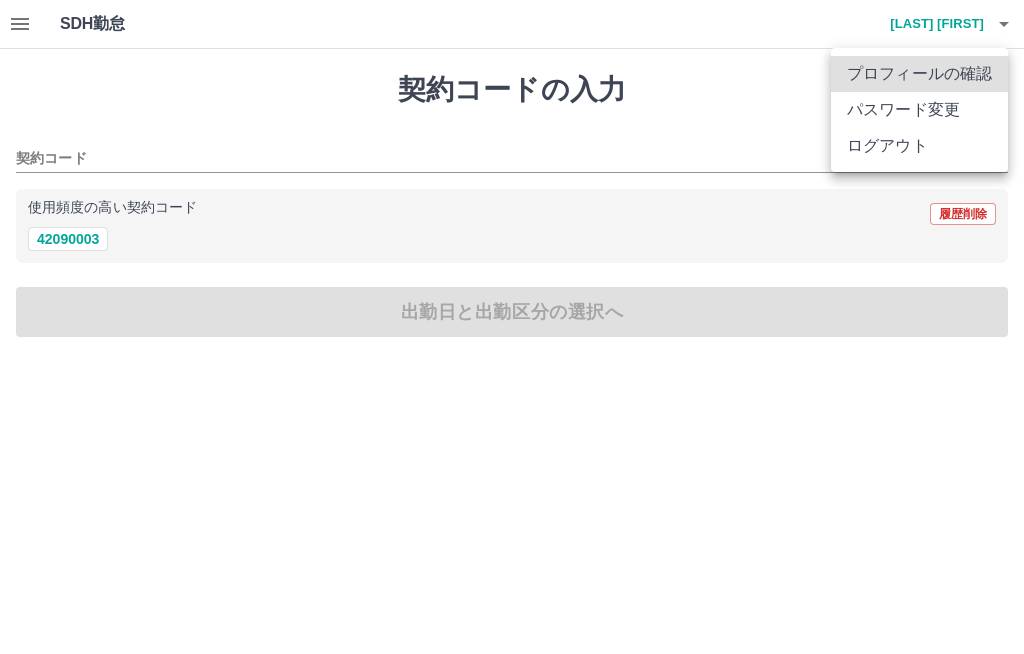 click at bounding box center (512, 327) 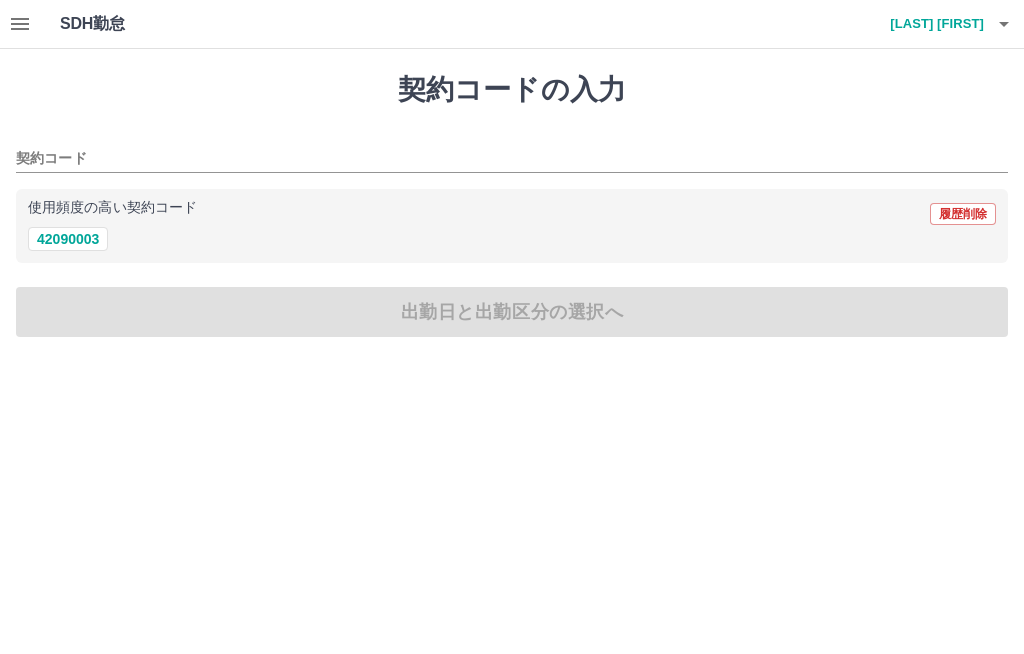 click 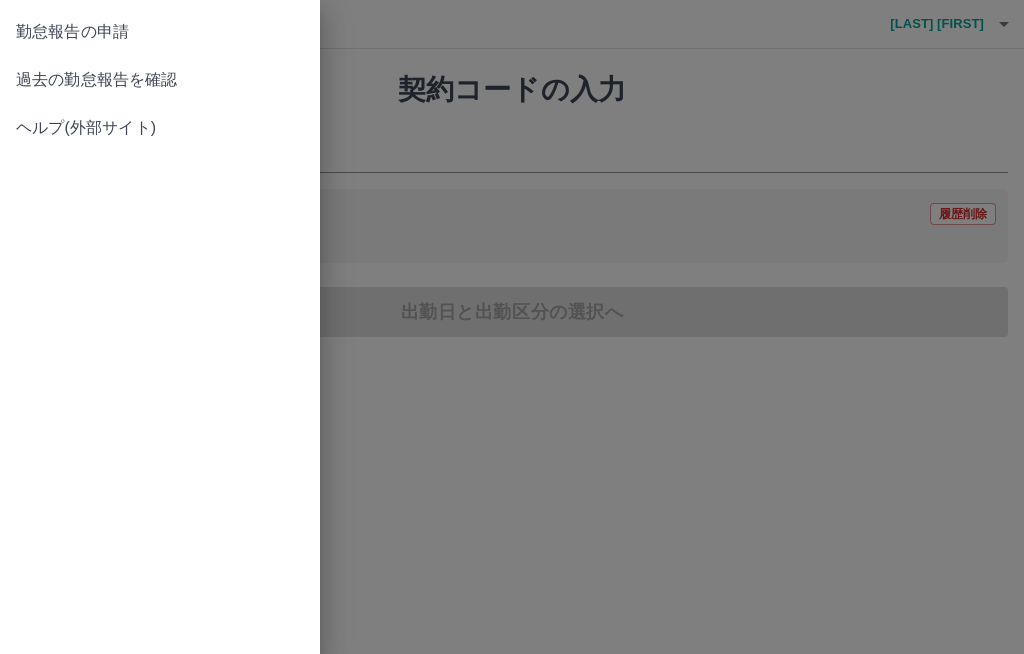 click on "過去の勤怠報告を確認" at bounding box center (160, 80) 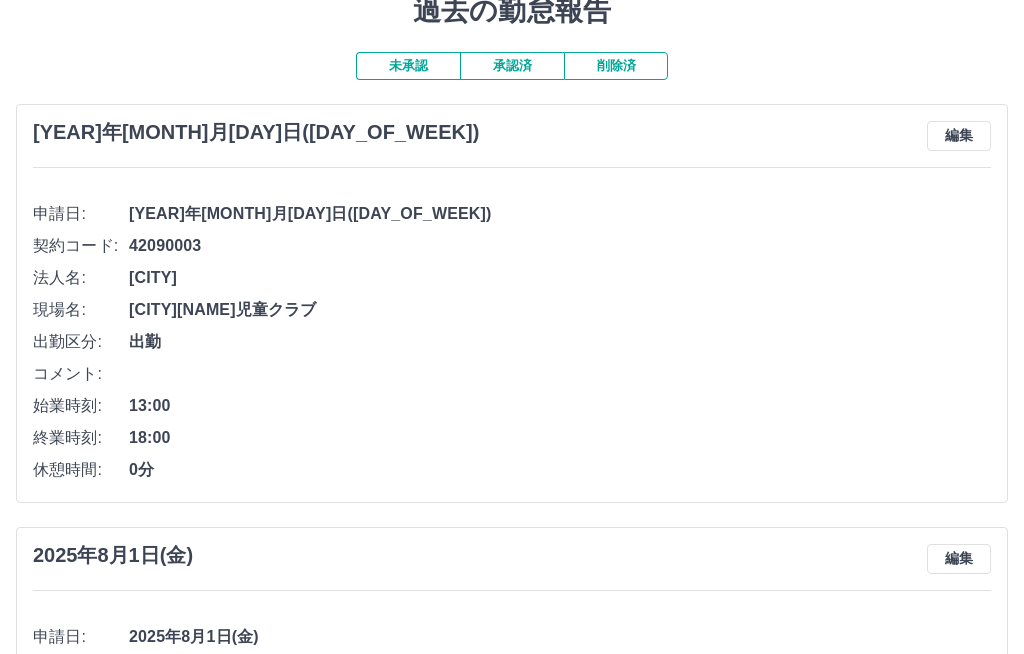 scroll, scrollTop: 79, scrollLeft: 0, axis: vertical 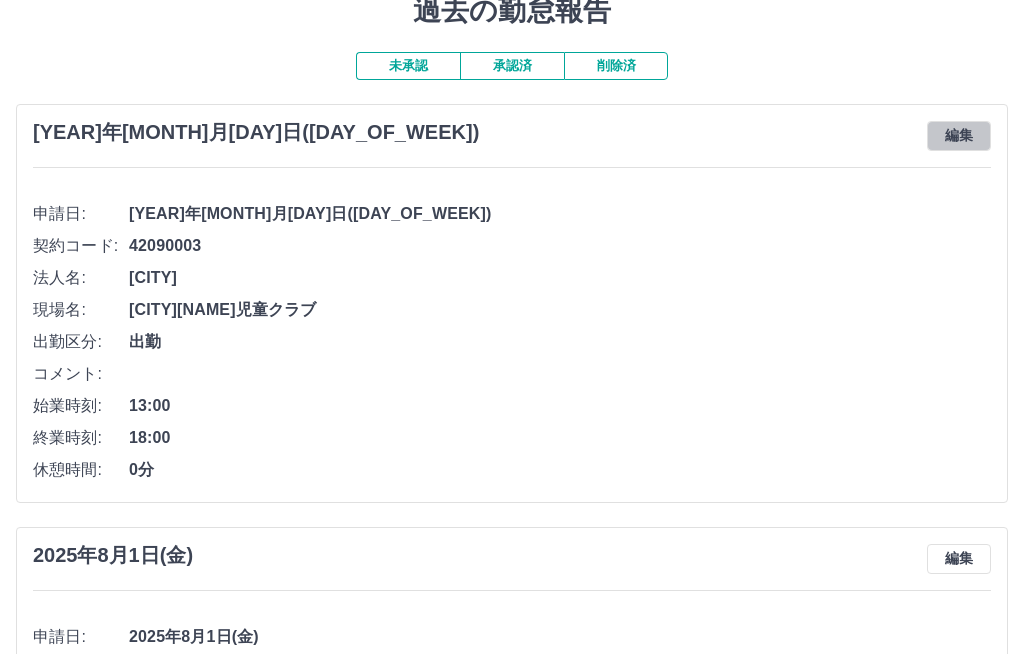 click on "編集" at bounding box center [959, 136] 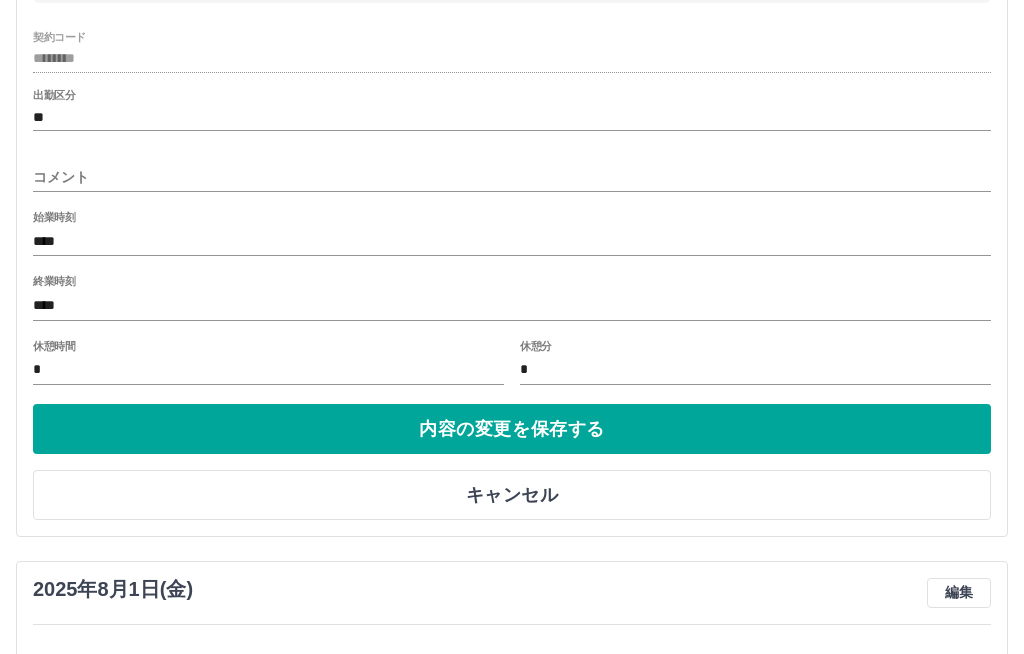 scroll, scrollTop: 391, scrollLeft: 0, axis: vertical 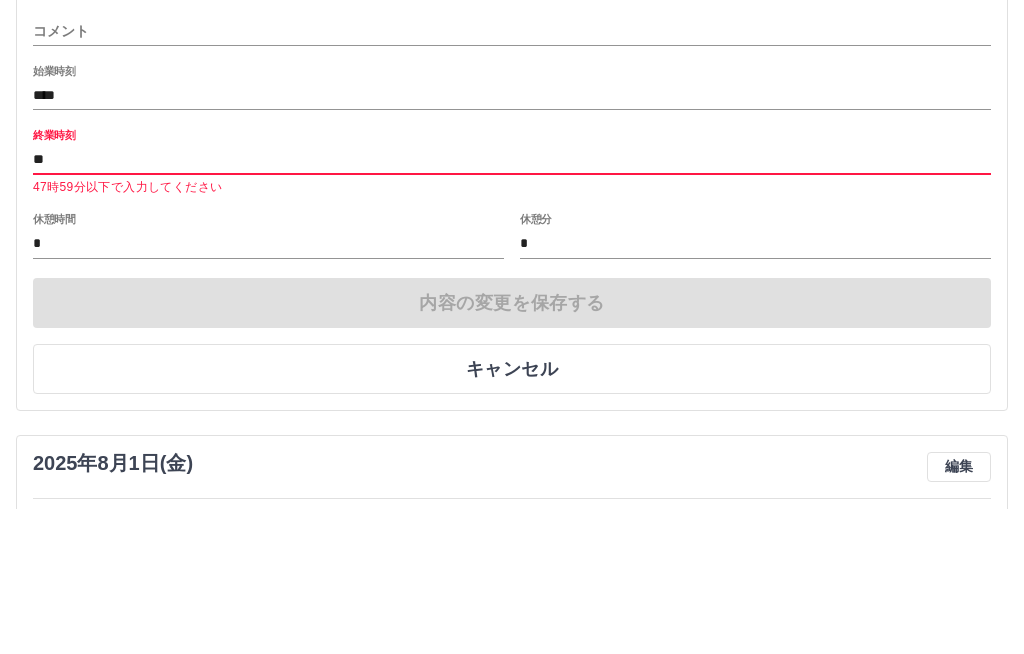 type on "*" 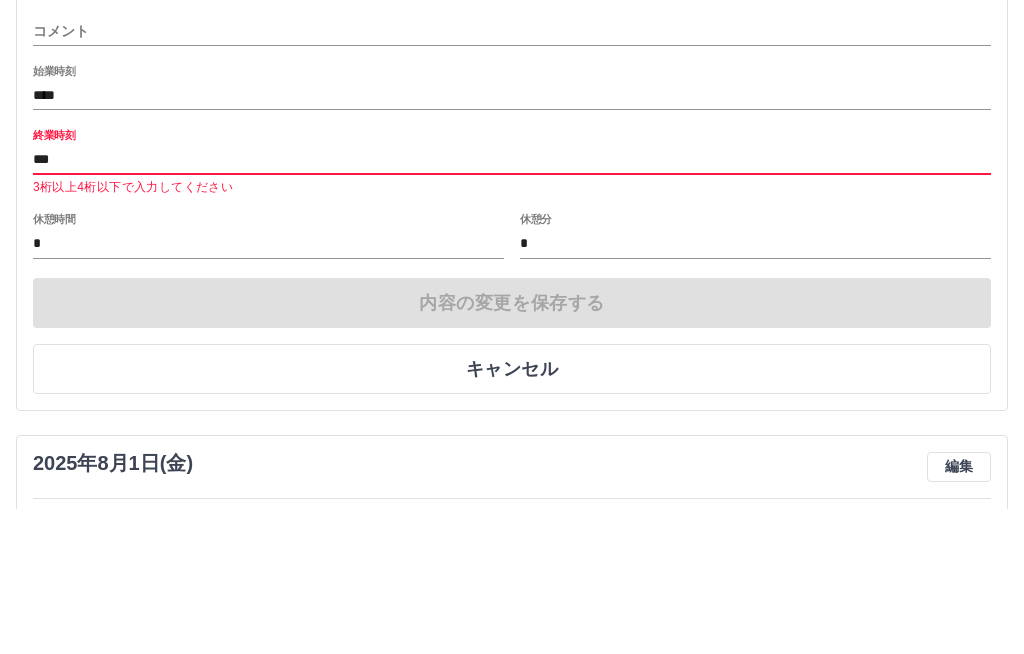 type on "****" 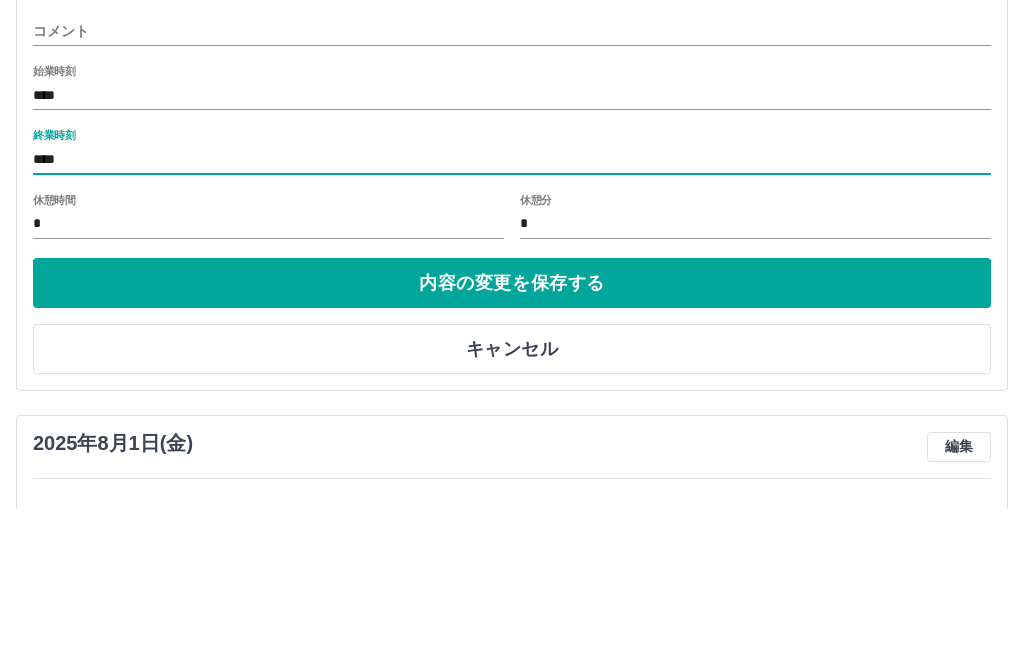click on "内容の変更を保存する" at bounding box center (512, 429) 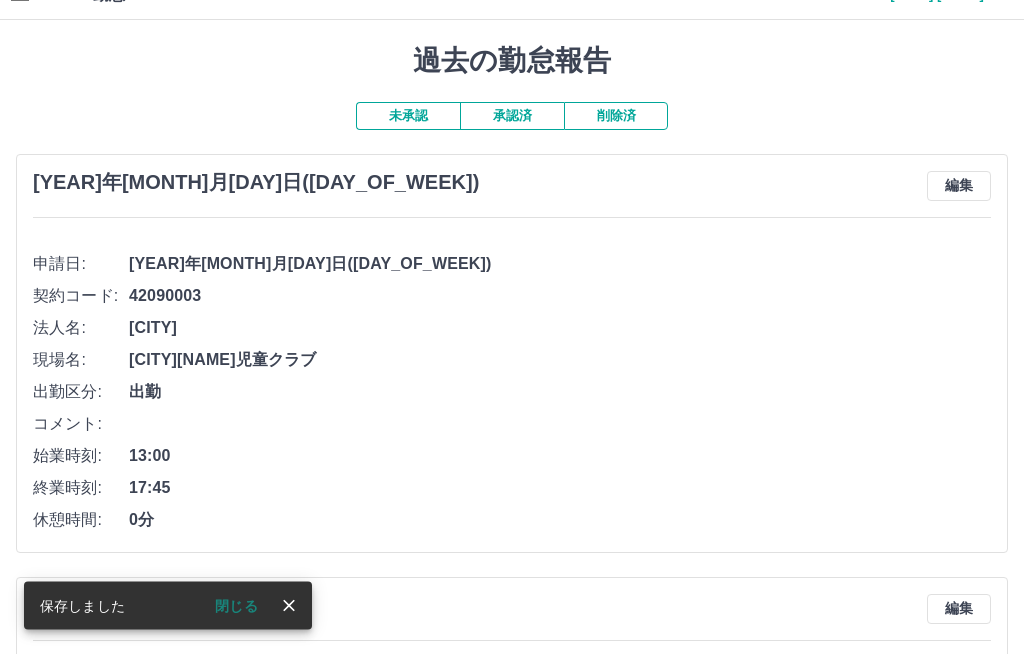scroll, scrollTop: 0, scrollLeft: 0, axis: both 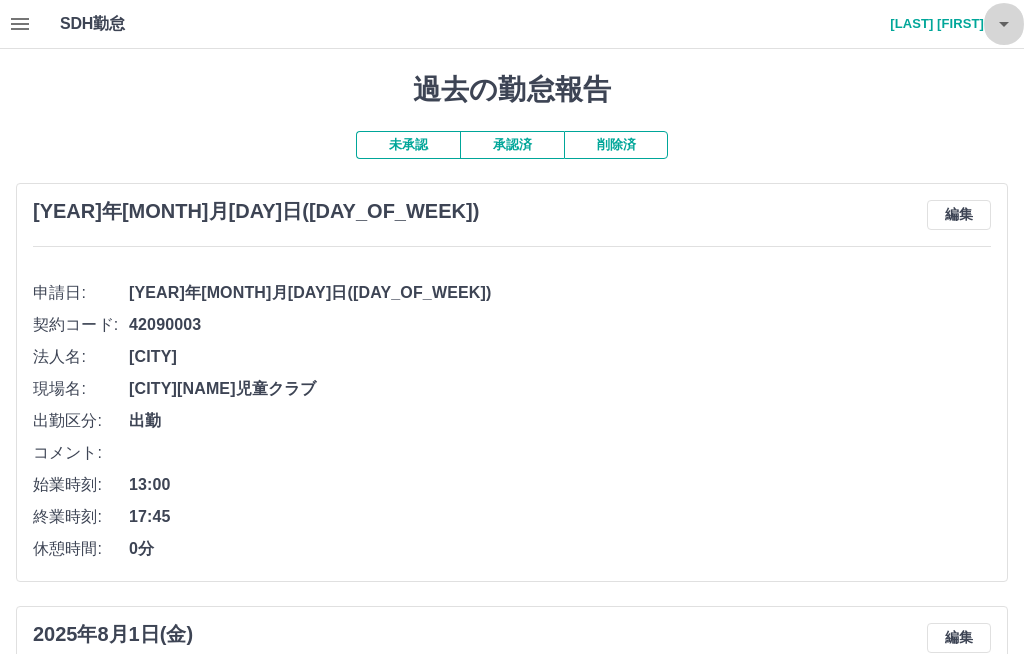 click at bounding box center [1004, 24] 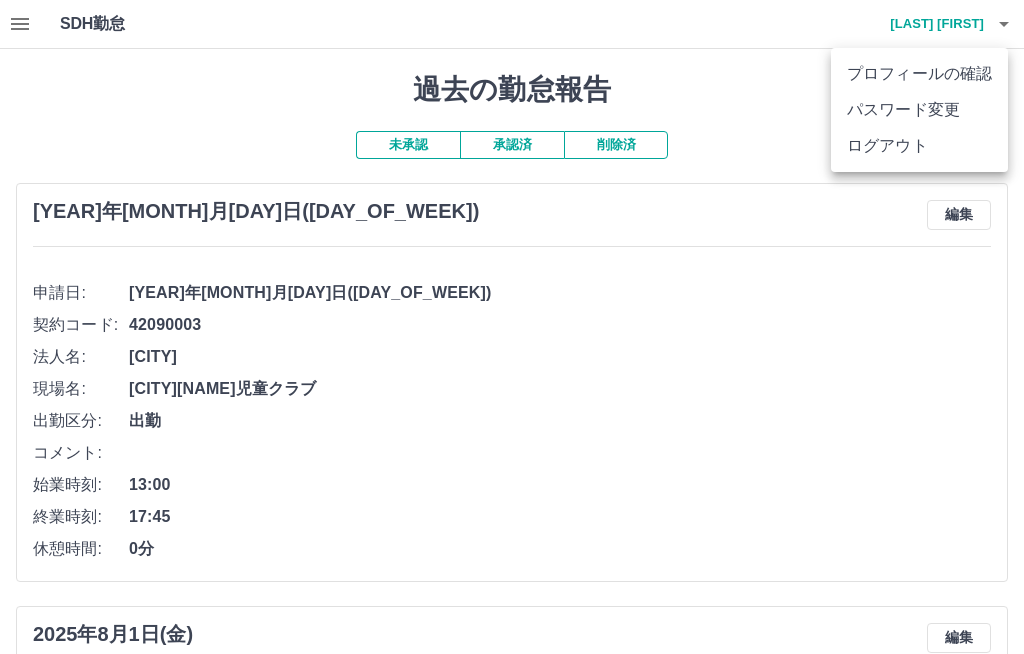 click on "ログアウト" at bounding box center [919, 146] 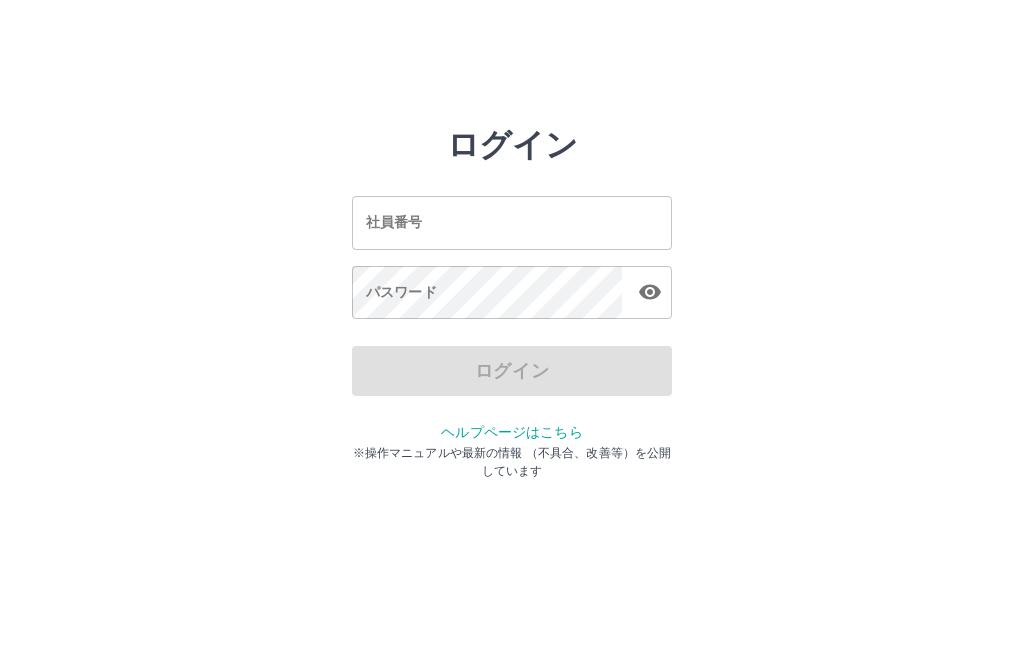 scroll, scrollTop: 0, scrollLeft: 0, axis: both 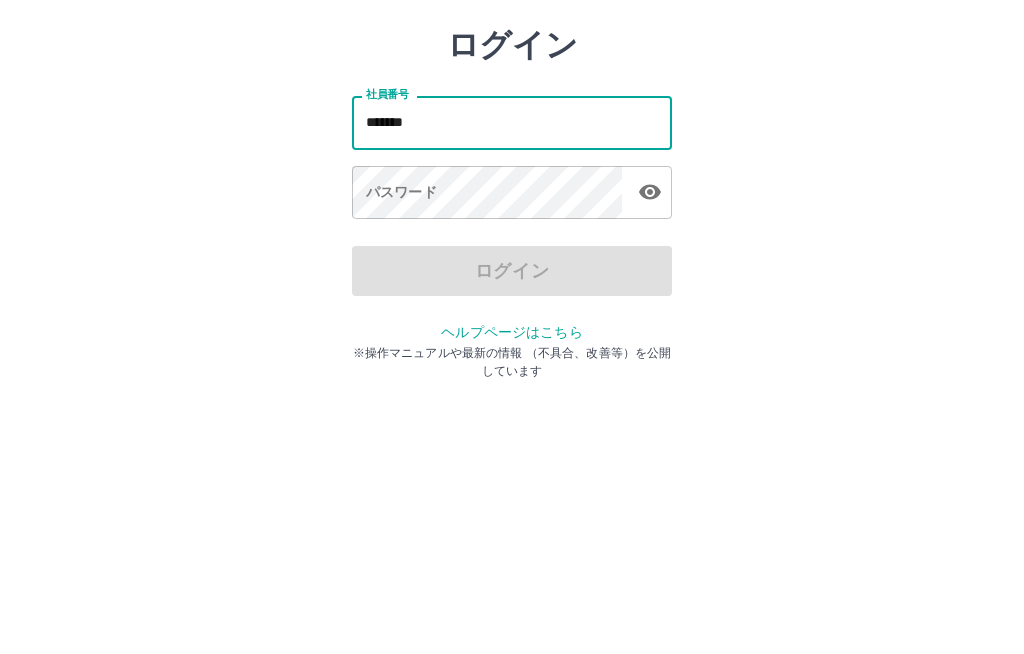 type on "*******" 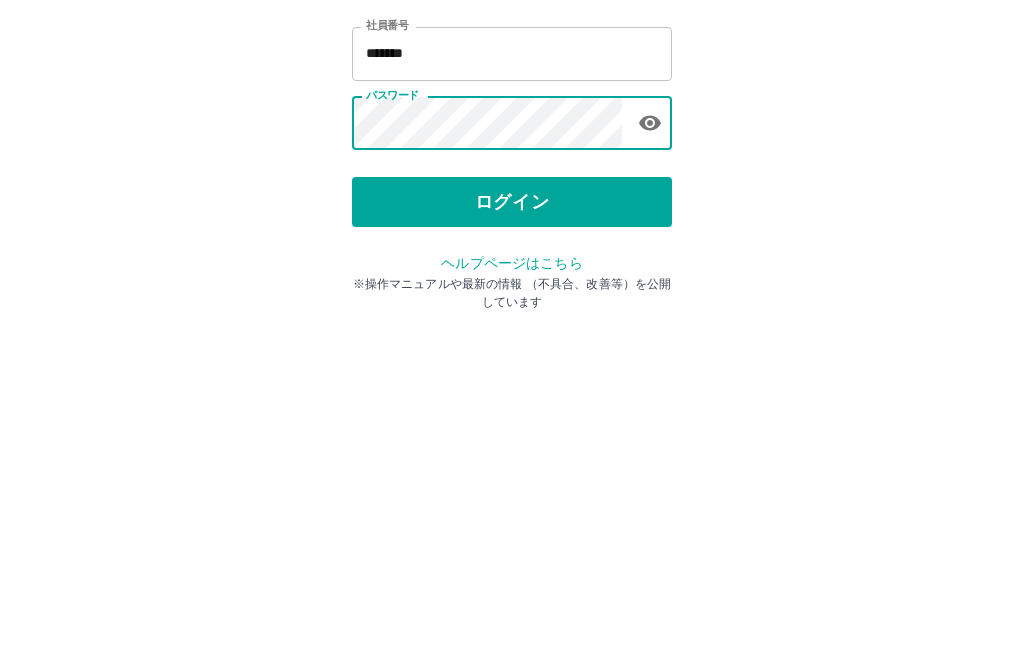 click on "ログイン" at bounding box center (512, 371) 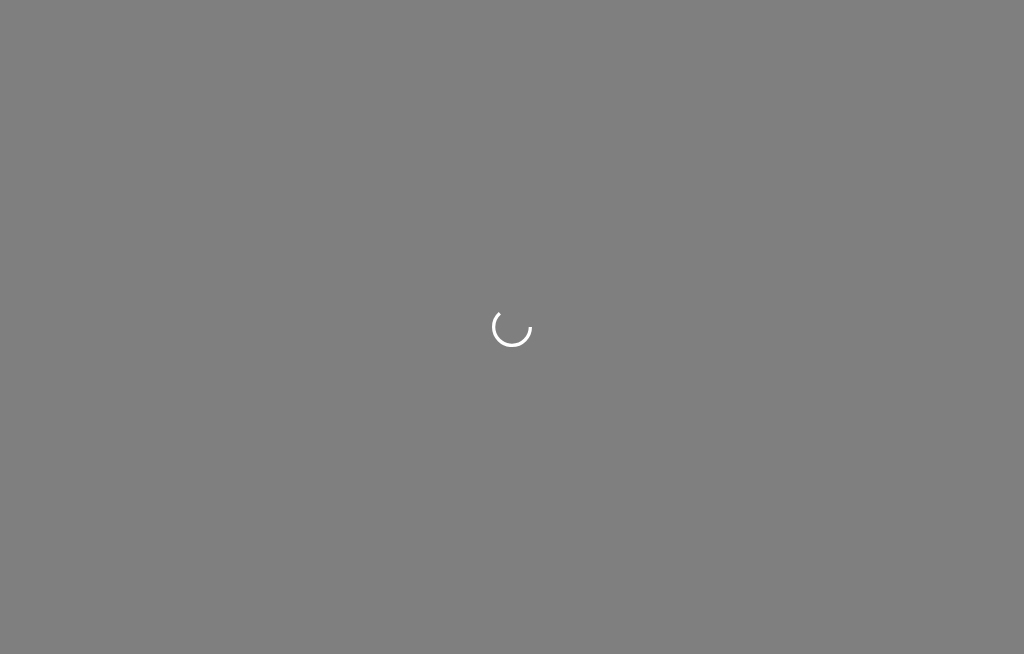 scroll, scrollTop: 0, scrollLeft: 0, axis: both 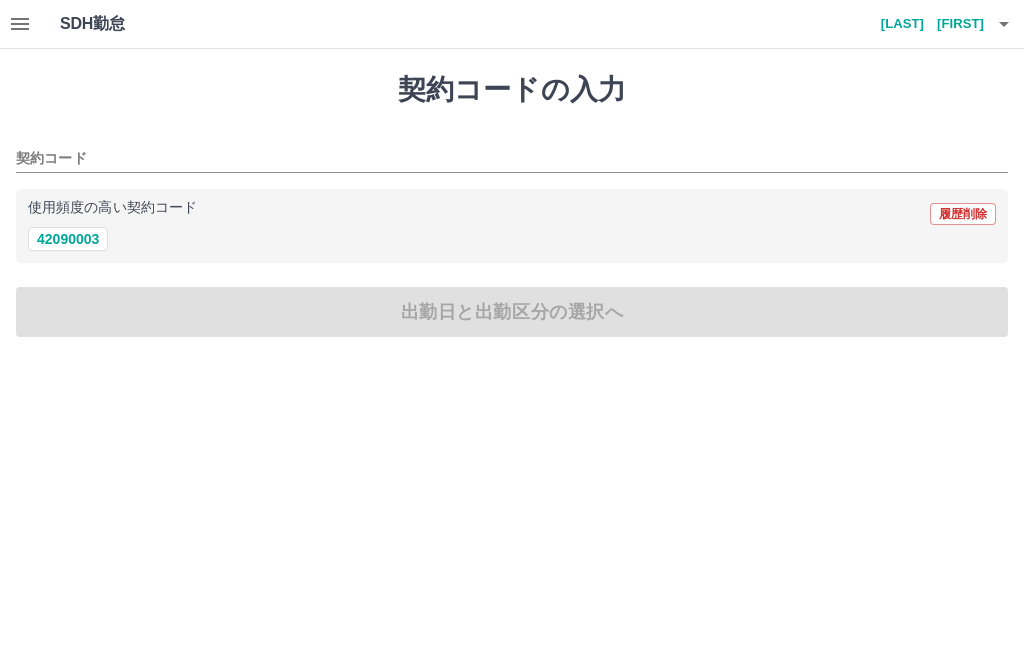 click on "42090003" at bounding box center (68, 239) 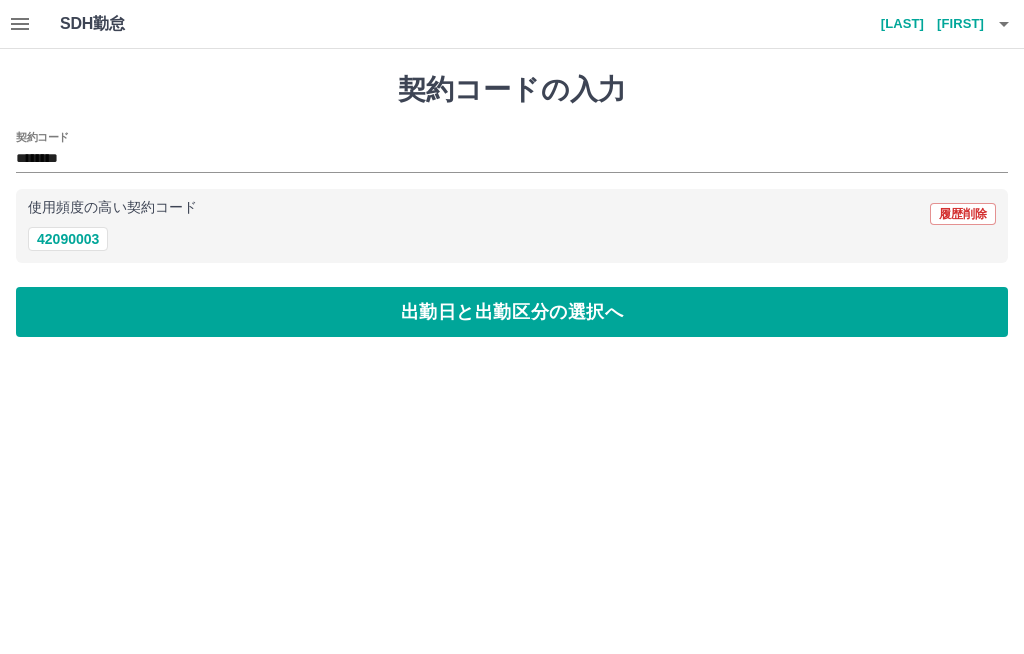 type on "********" 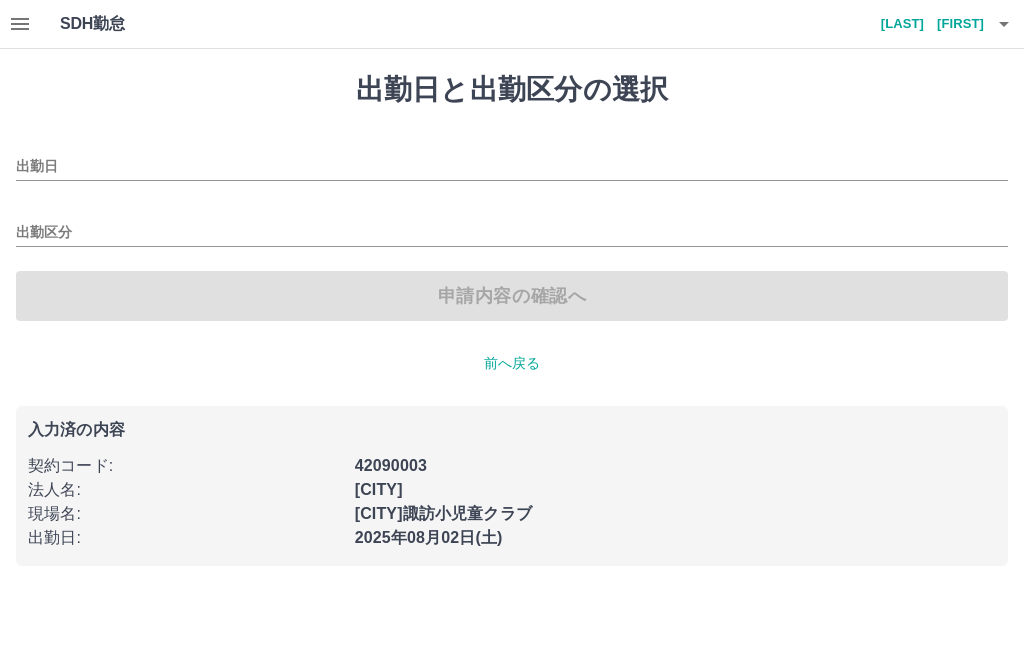 type on "**********" 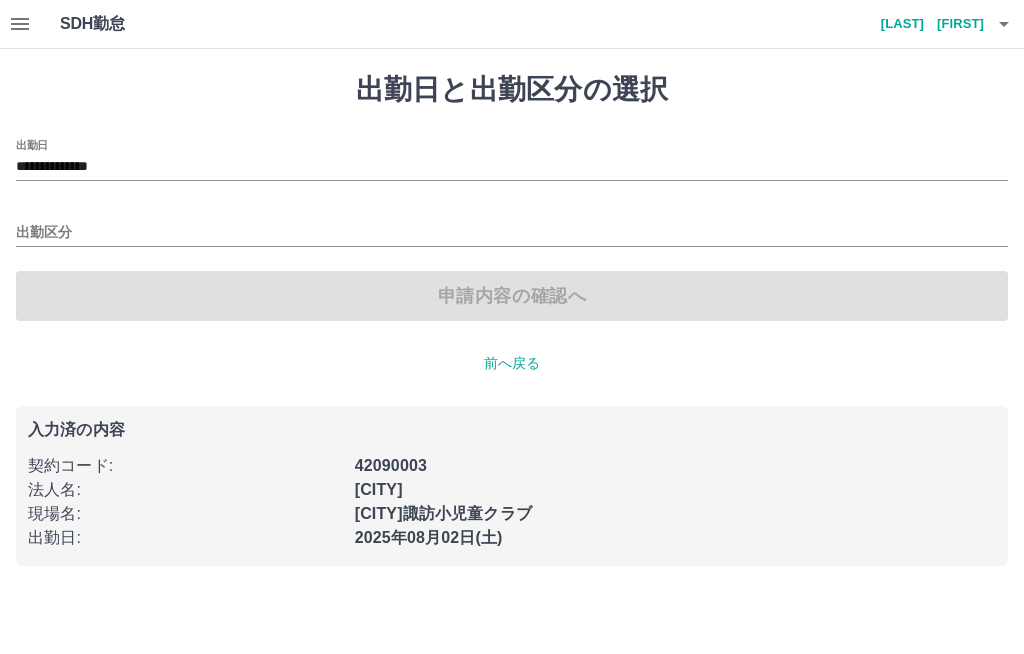 click on "出勤区分" at bounding box center [512, 233] 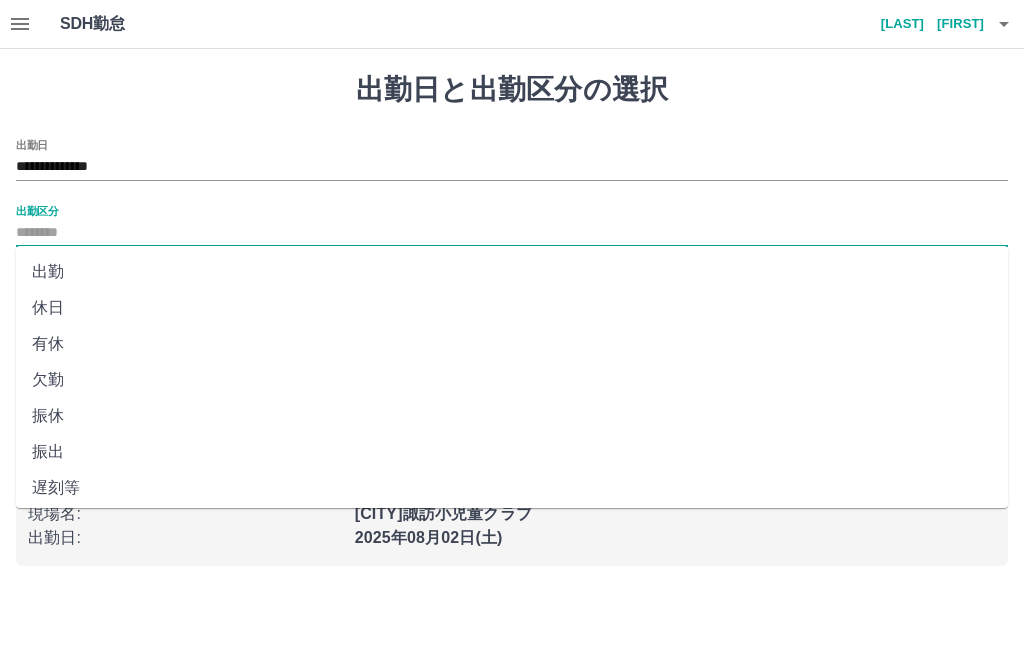 click on "出勤" at bounding box center [512, 272] 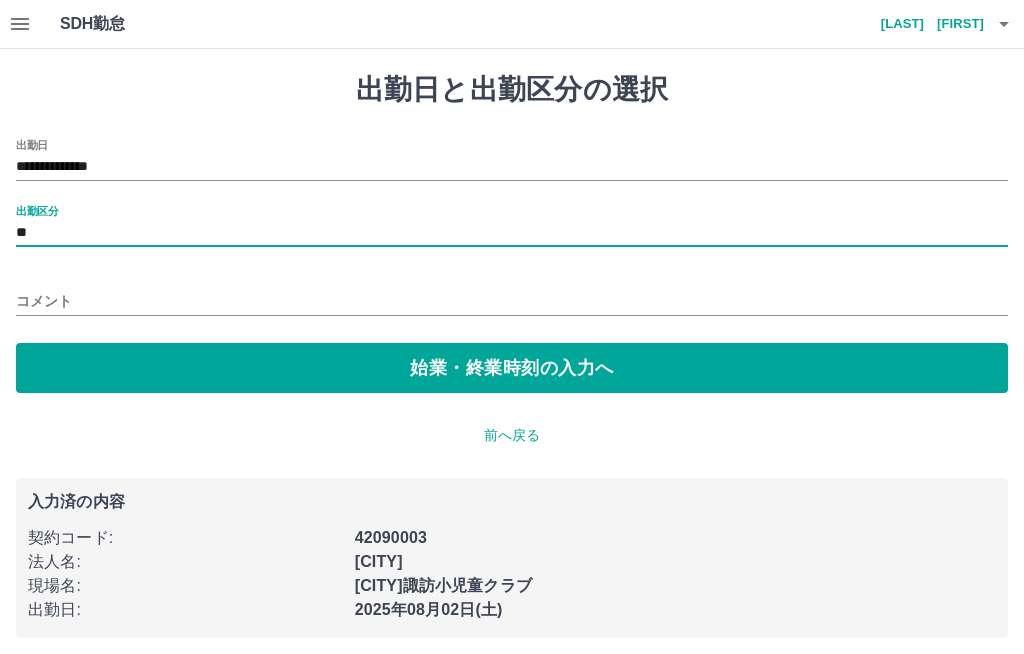 type on "**" 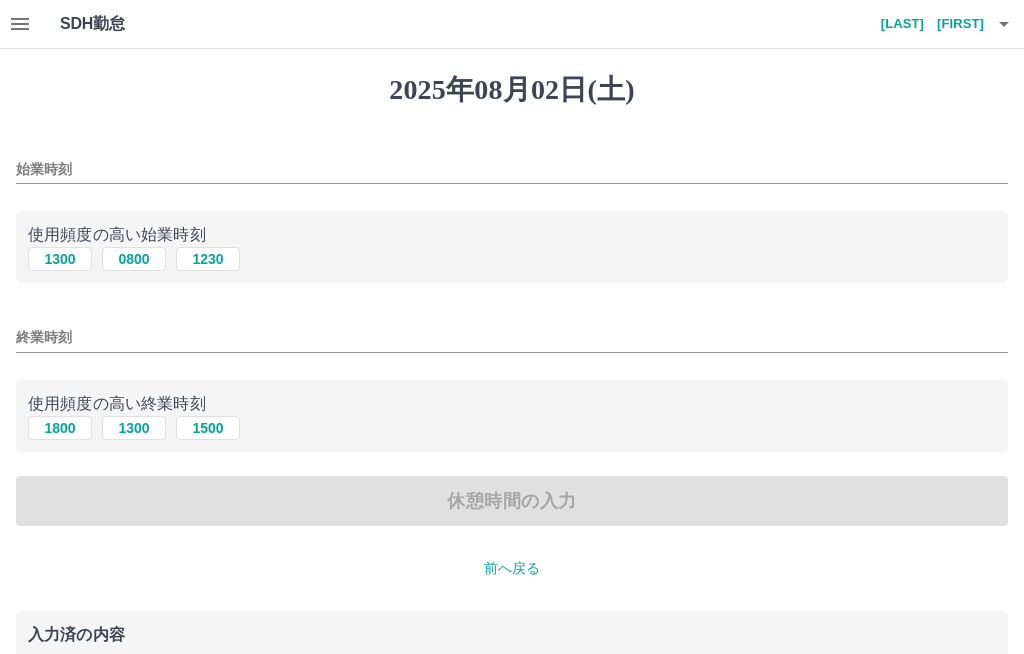 click on "1300" at bounding box center (60, 259) 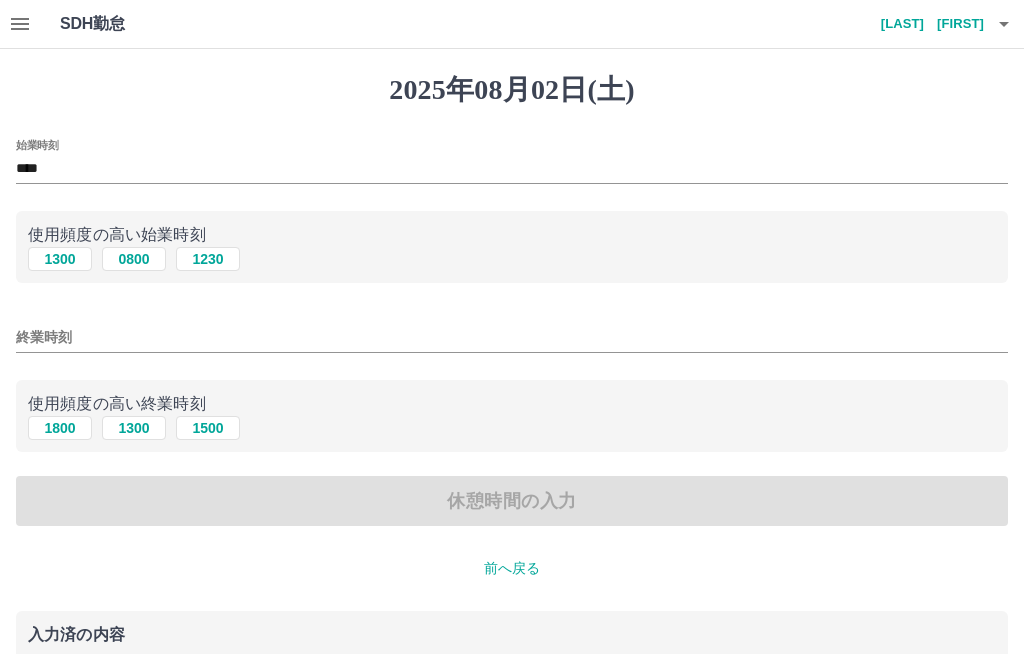 click on "終業時刻" at bounding box center (512, 337) 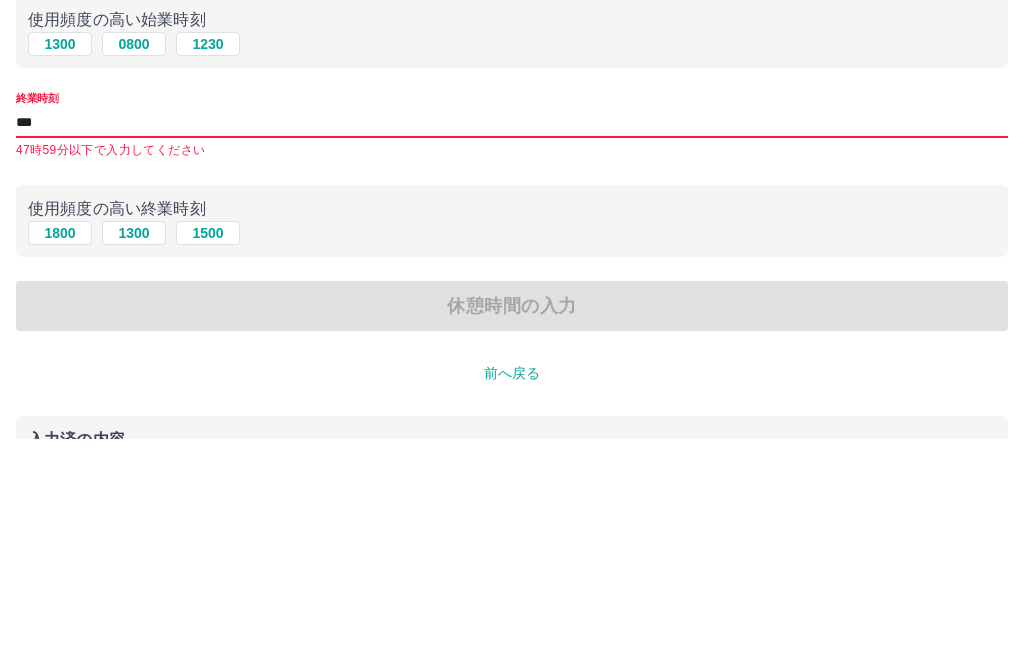type on "****" 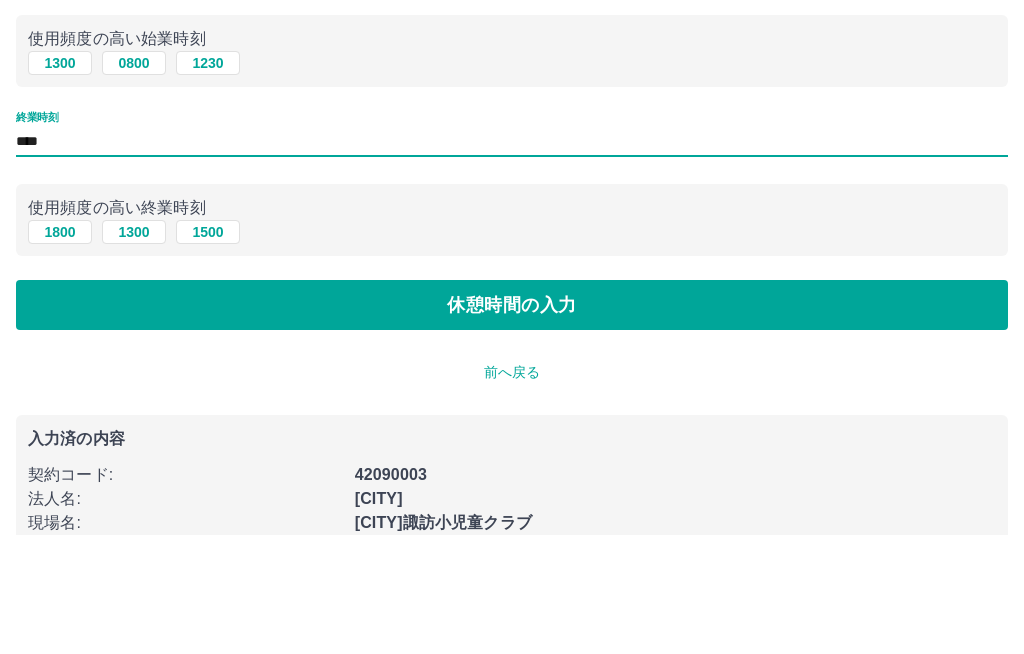 scroll, scrollTop: 80, scrollLeft: 0, axis: vertical 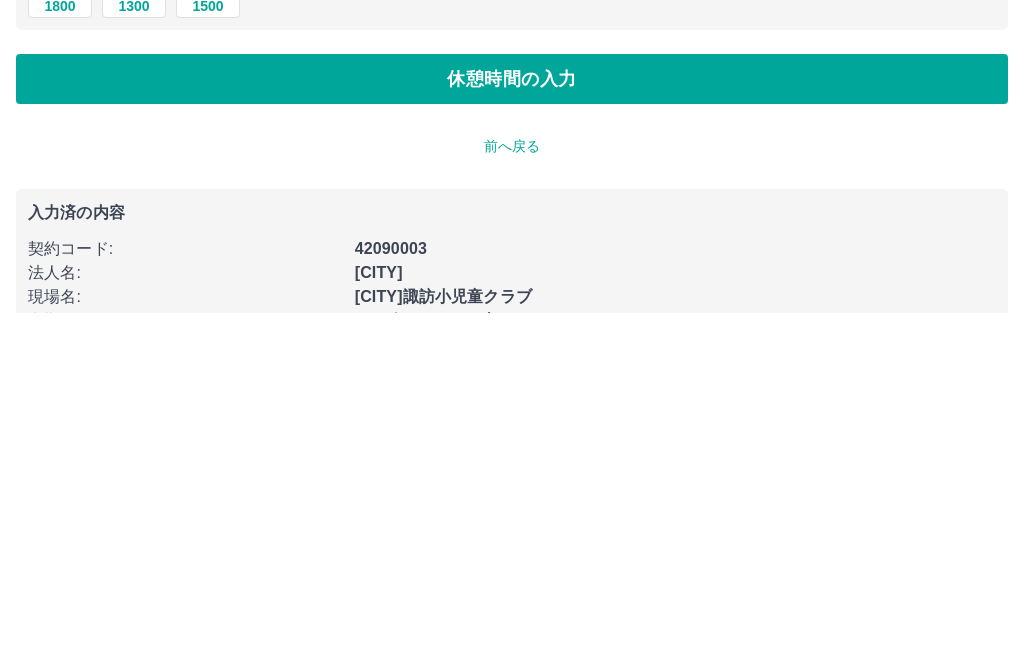 click on "休憩時間の入力" at bounding box center (512, 421) 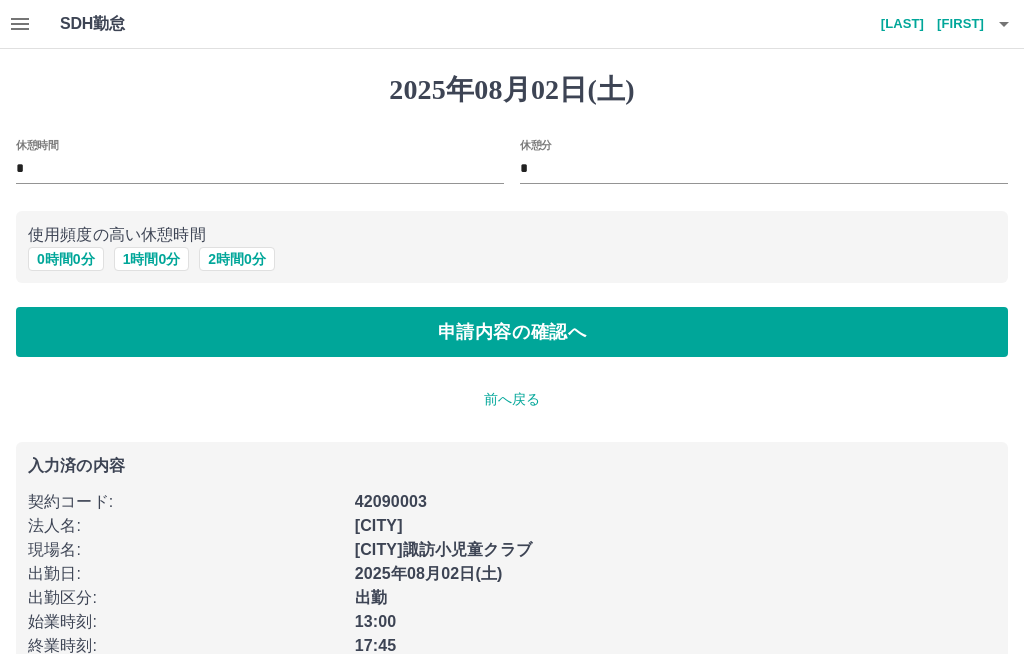 scroll, scrollTop: 1, scrollLeft: 0, axis: vertical 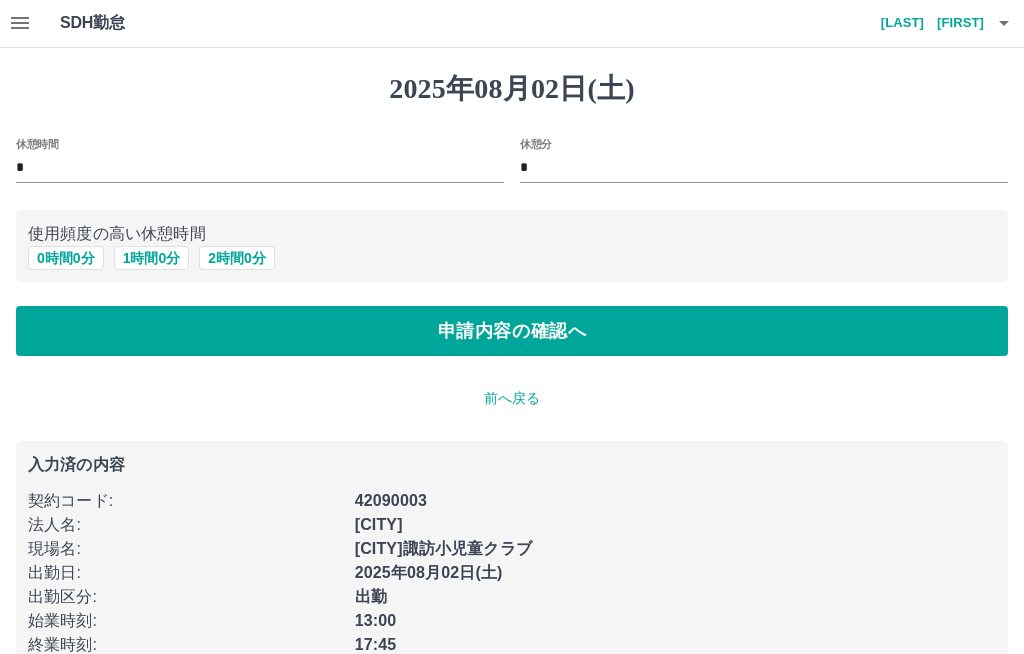 click on "申請内容の確認へ" at bounding box center (512, 331) 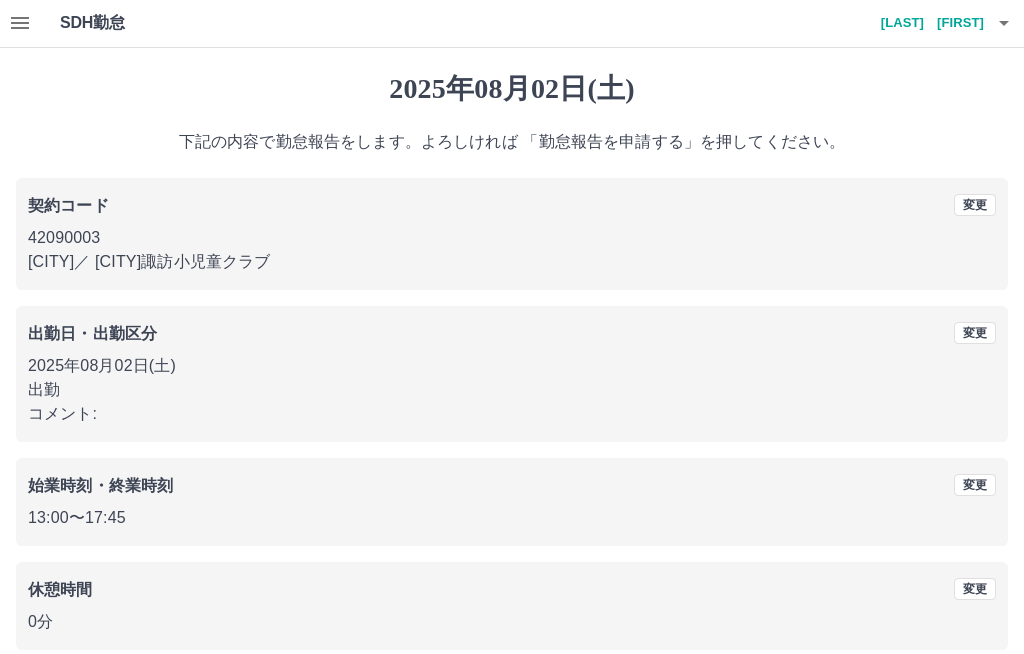 scroll, scrollTop: 25, scrollLeft: 0, axis: vertical 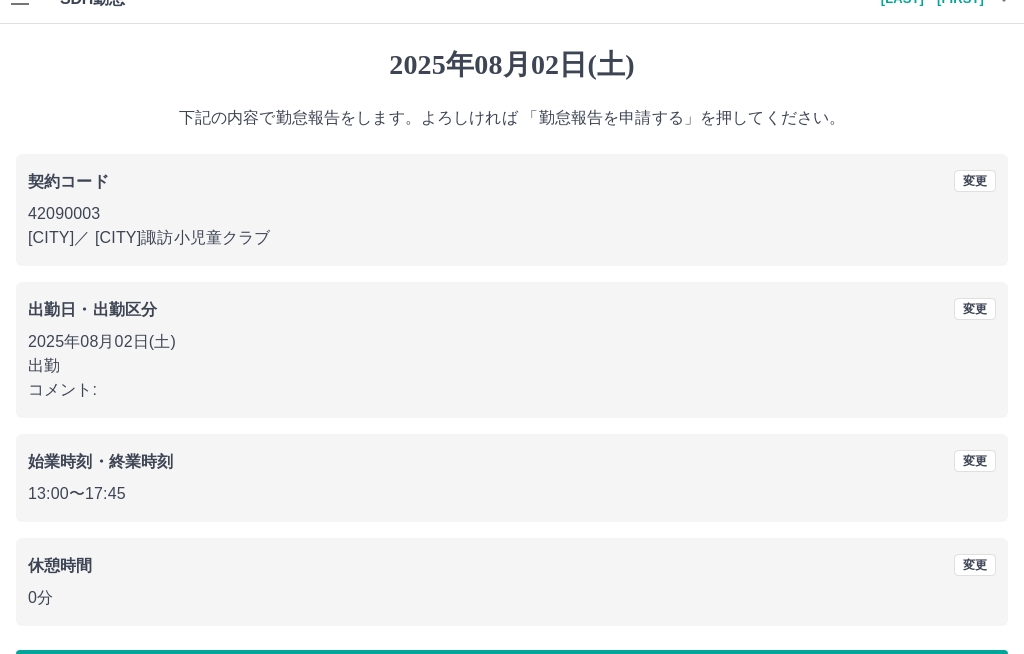 click on "勤怠報告を申請する" at bounding box center (512, 675) 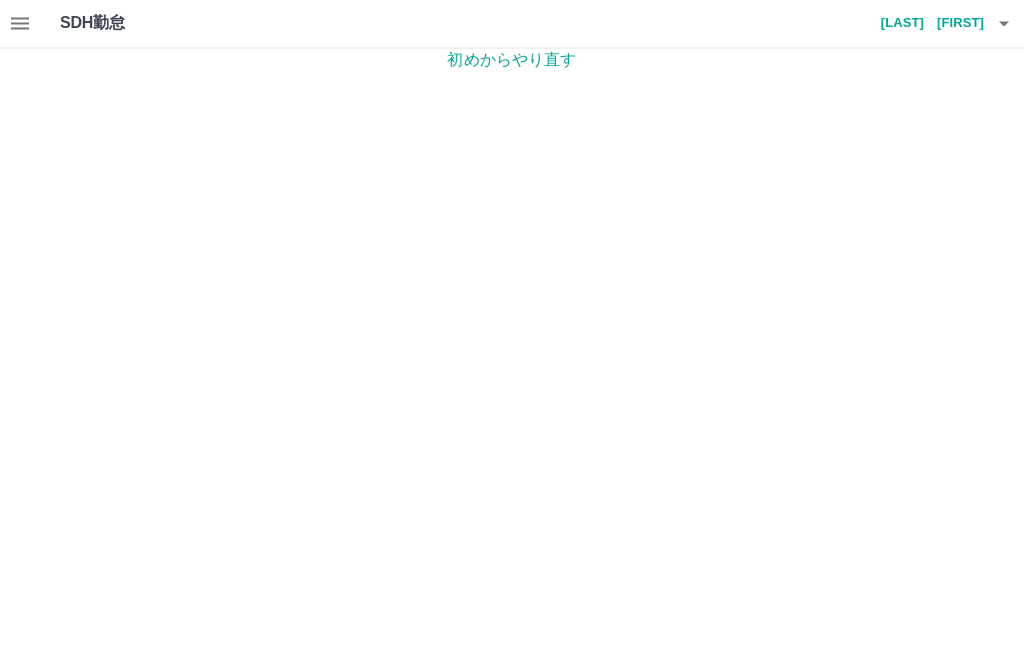 scroll, scrollTop: 0, scrollLeft: 0, axis: both 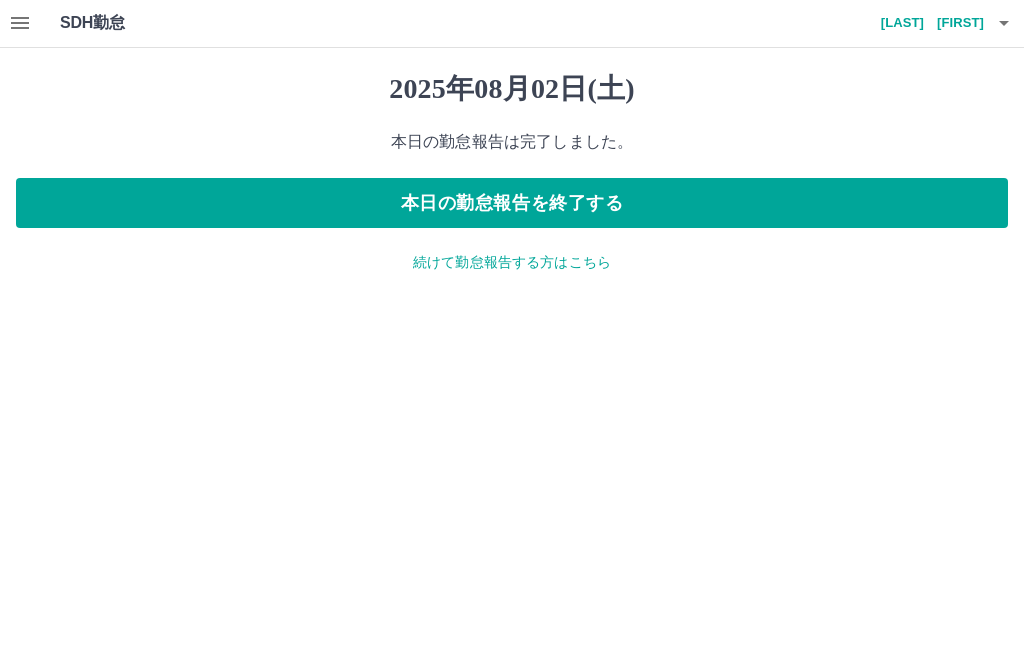 click on "本日の勤怠報告を終了する" at bounding box center [512, 204] 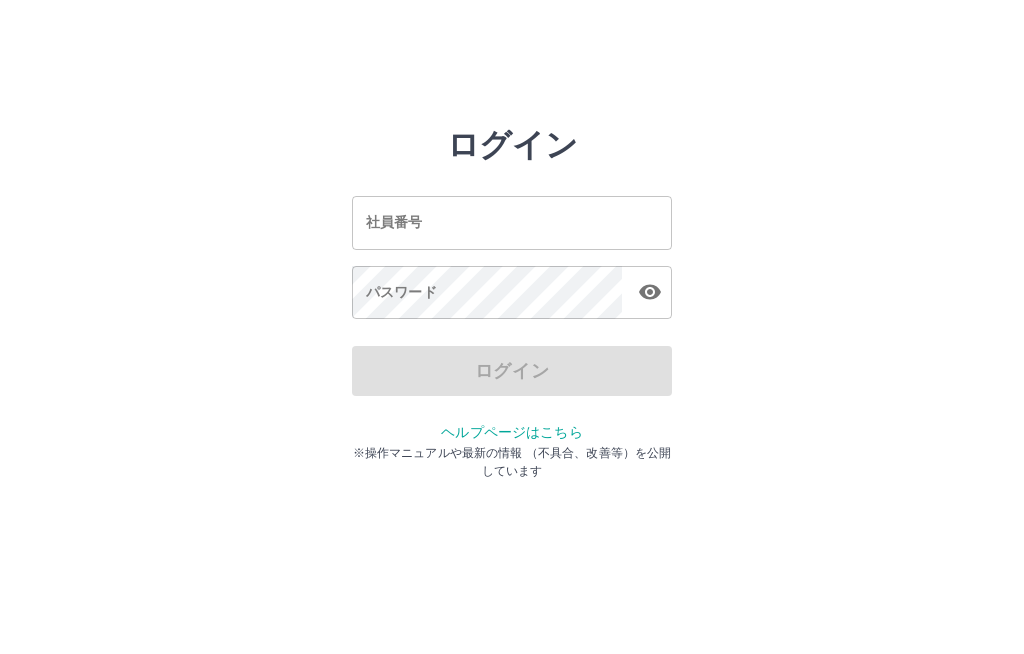 scroll, scrollTop: 0, scrollLeft: 0, axis: both 